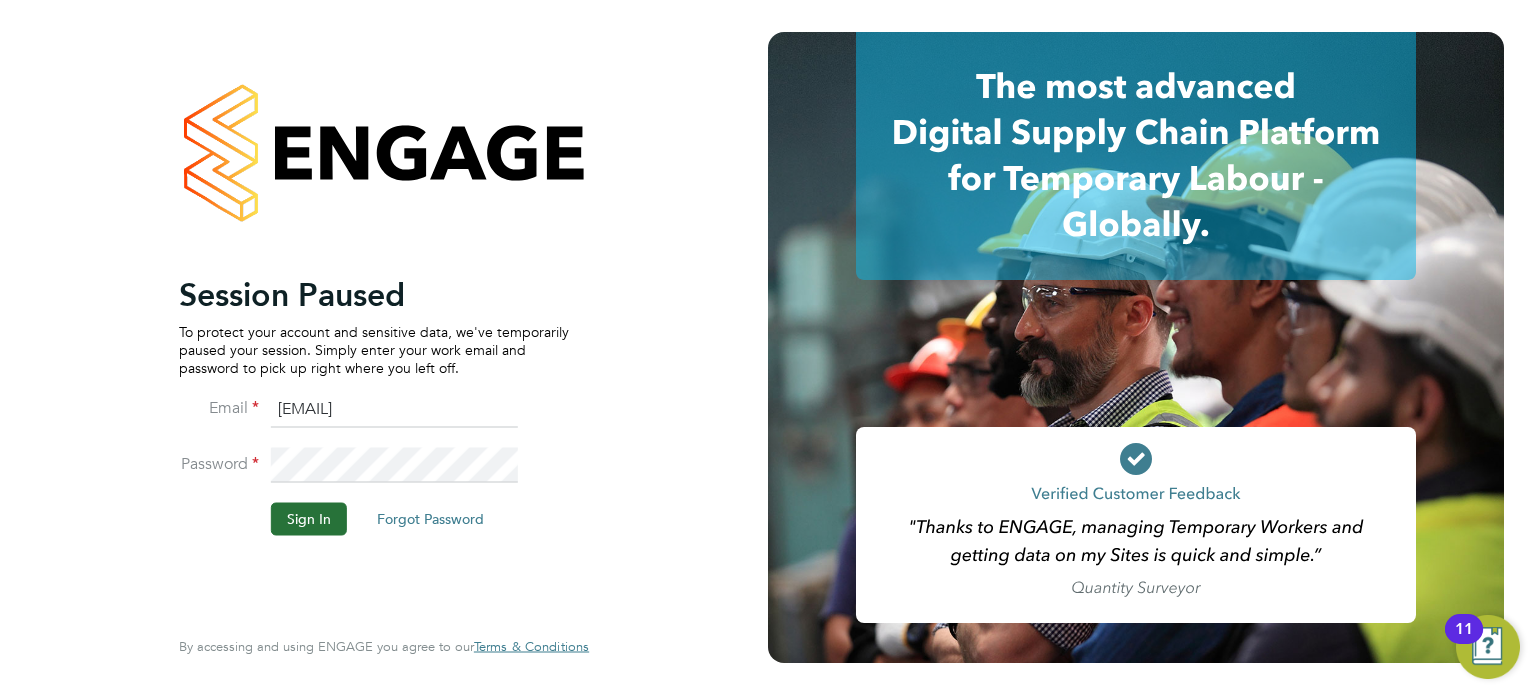 scroll, scrollTop: 0, scrollLeft: 0, axis: both 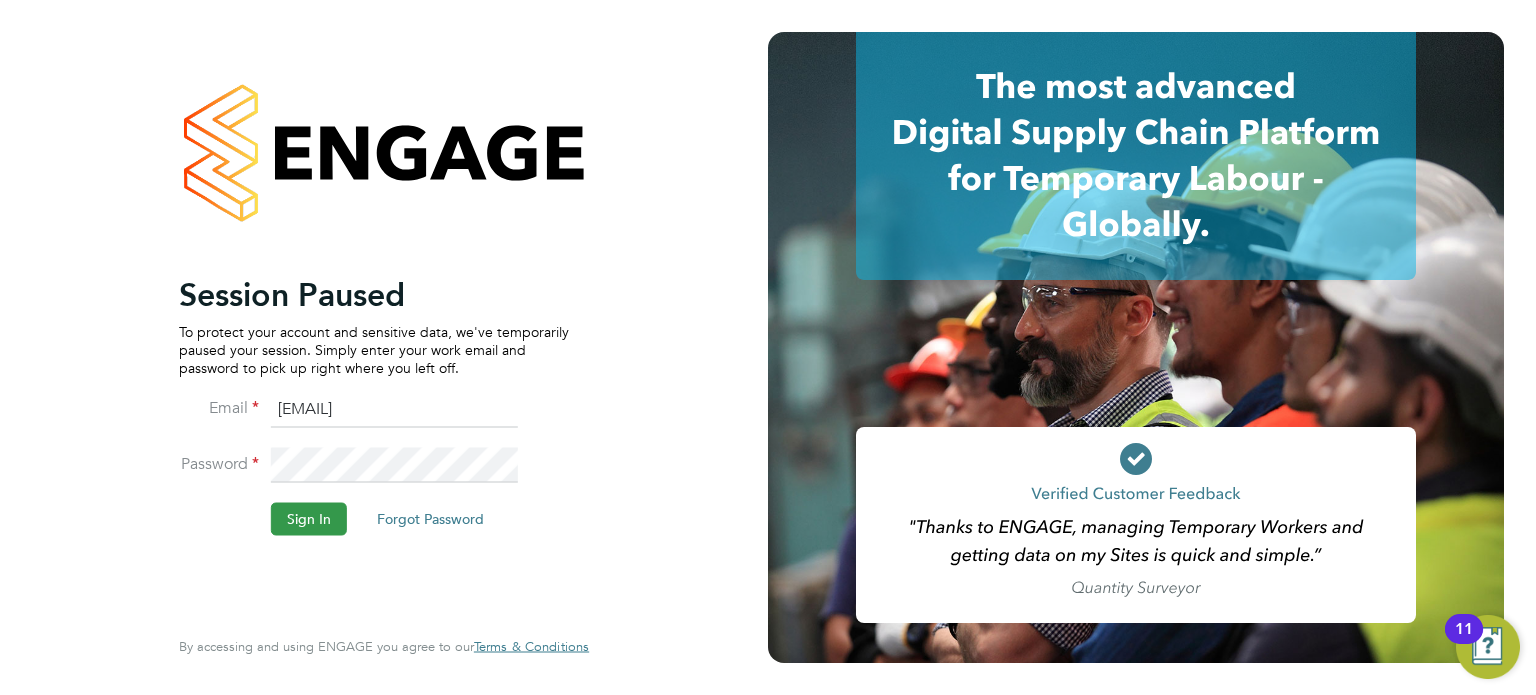 click on "Sign In" 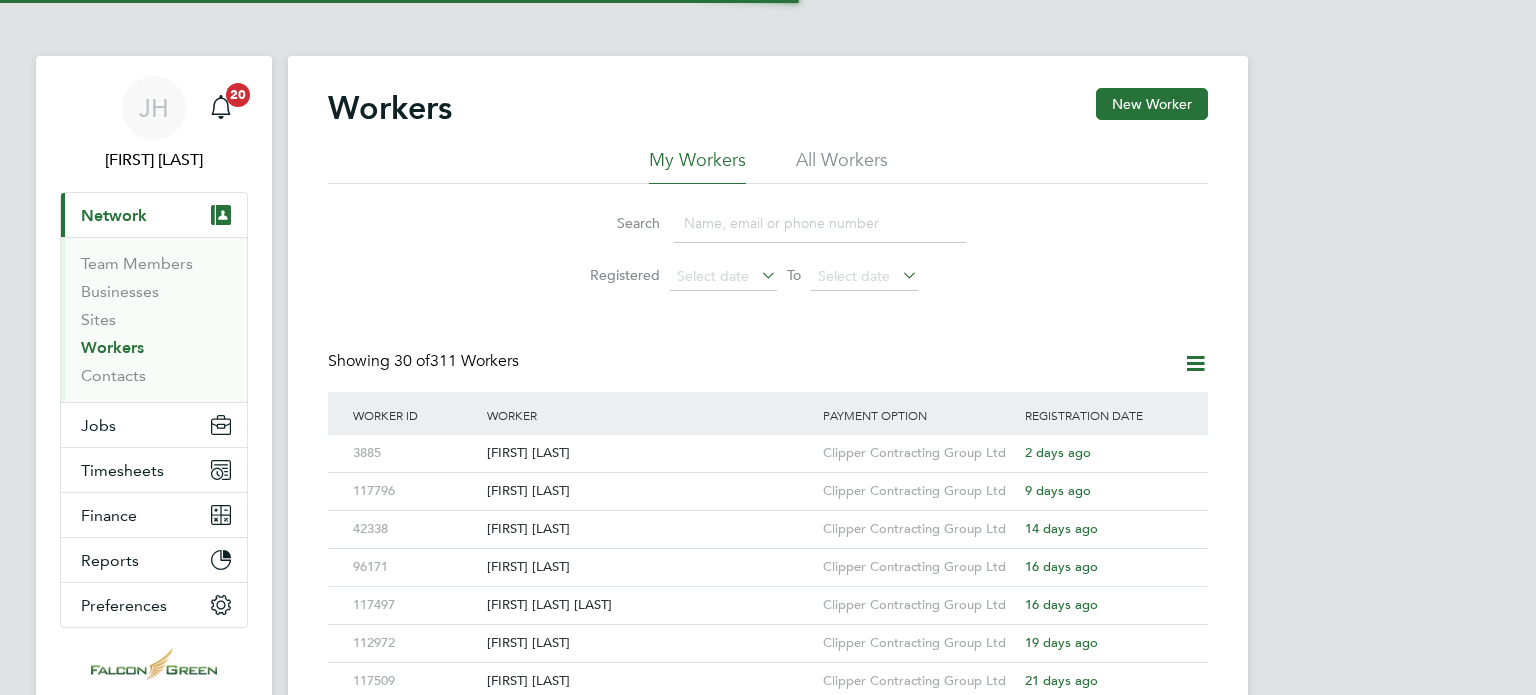 scroll, scrollTop: 0, scrollLeft: 0, axis: both 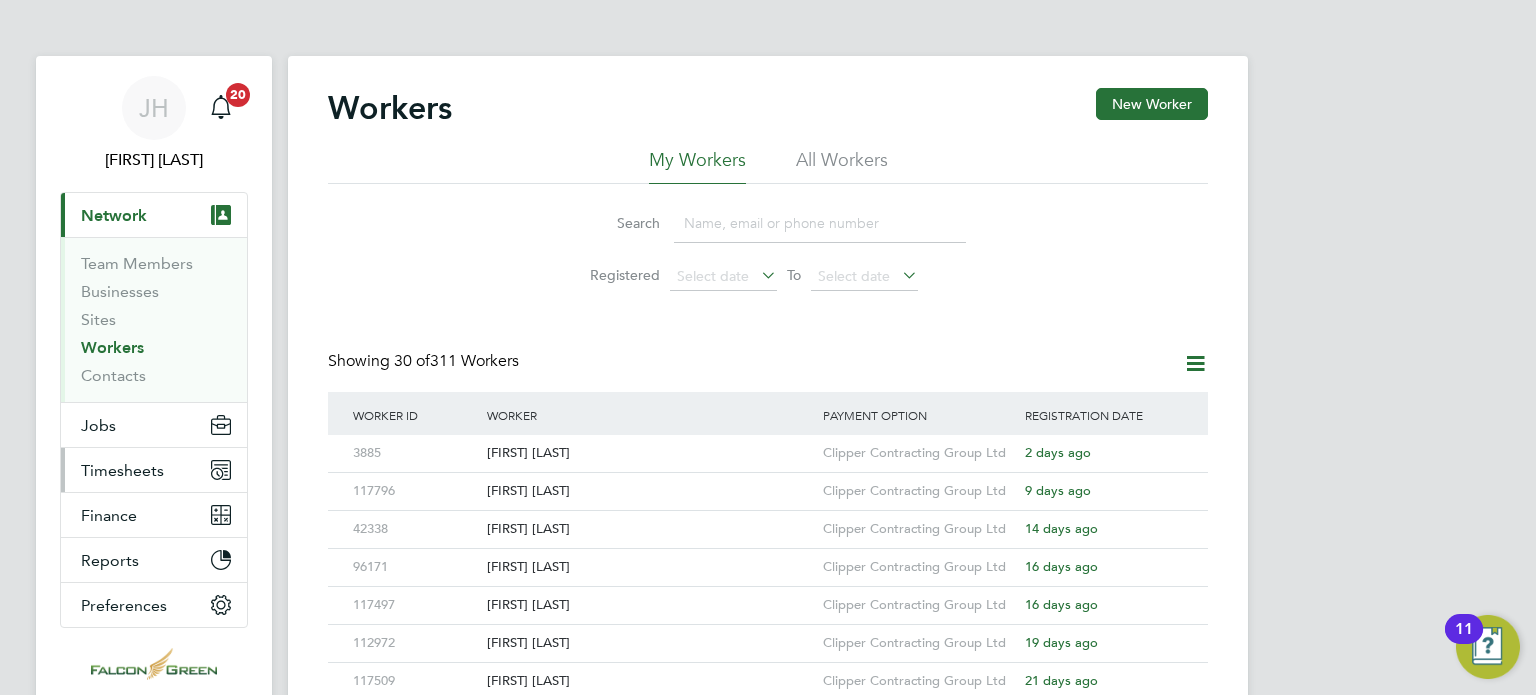 click on "Timesheets" at bounding box center [122, 470] 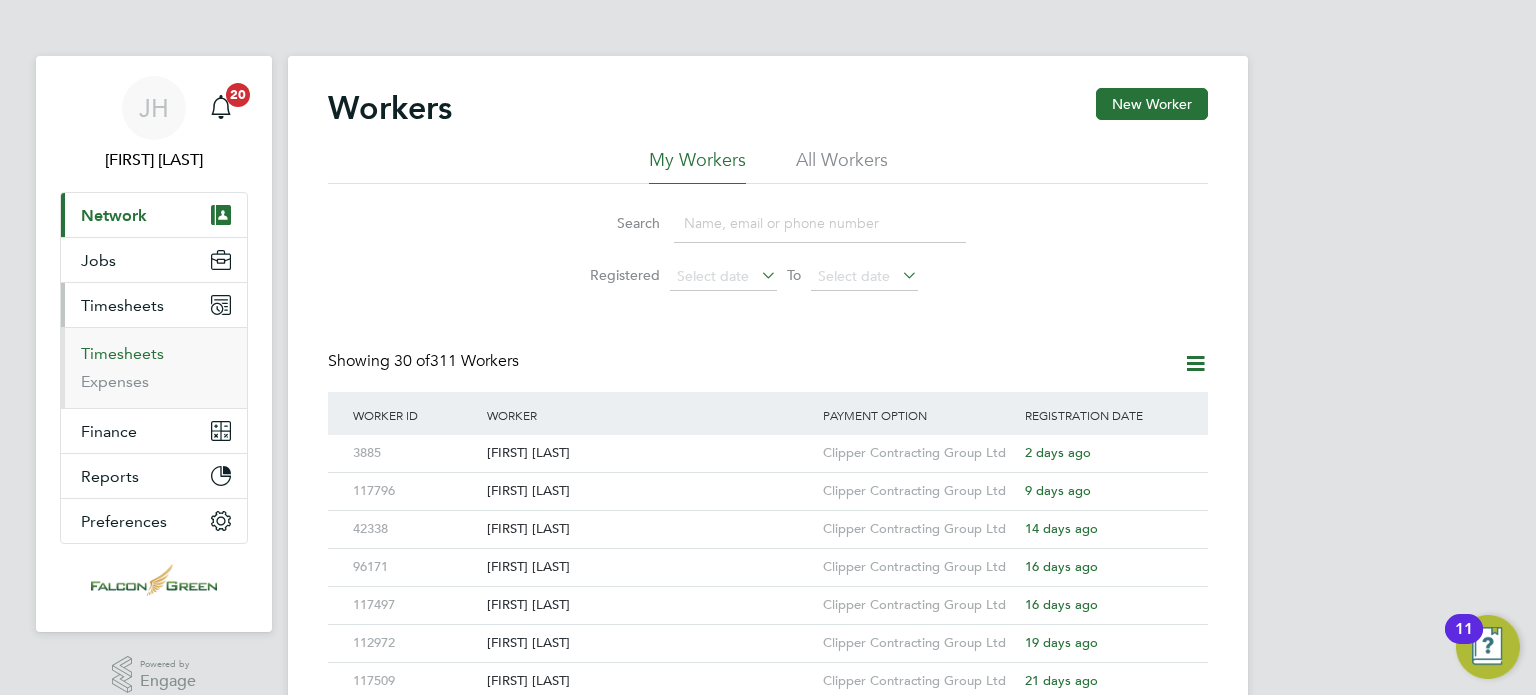 click on "Timesheets" at bounding box center (122, 353) 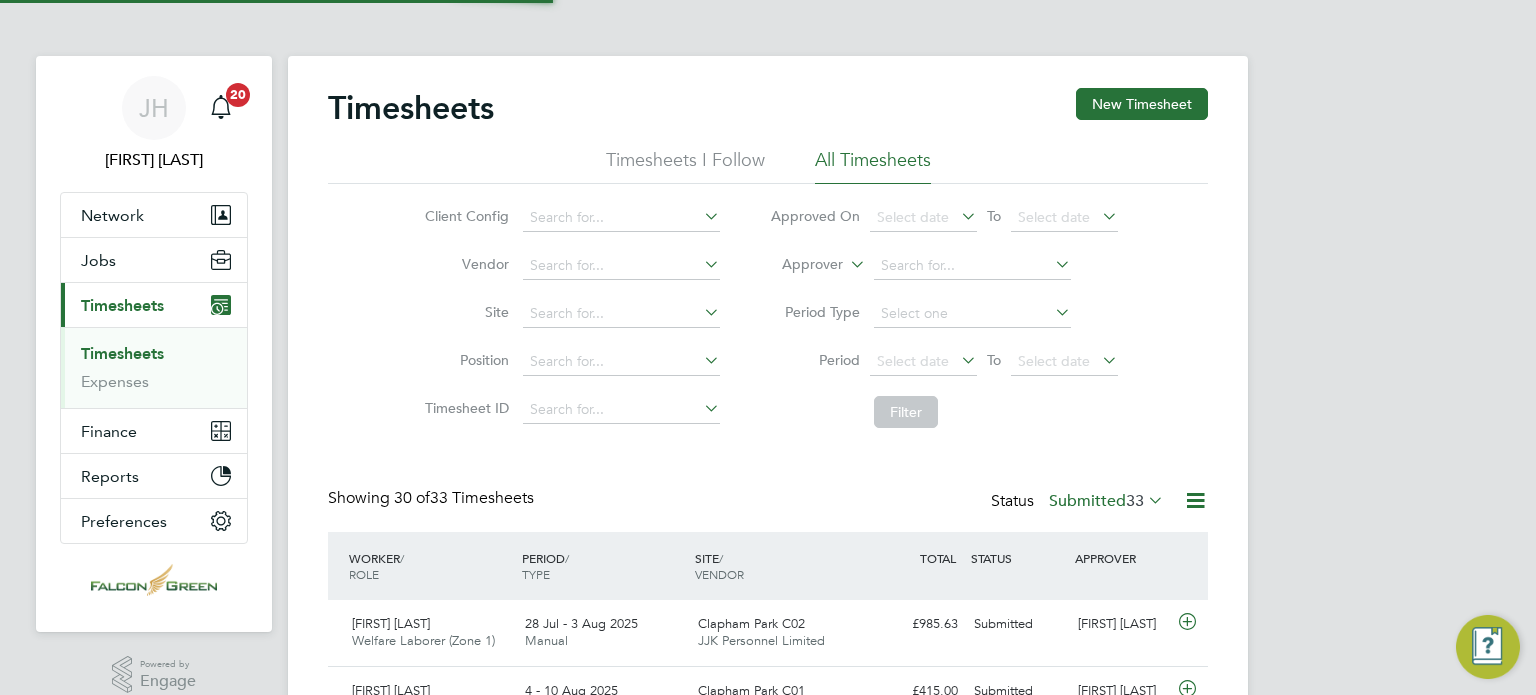 click on "Timesheets New Timesheet" 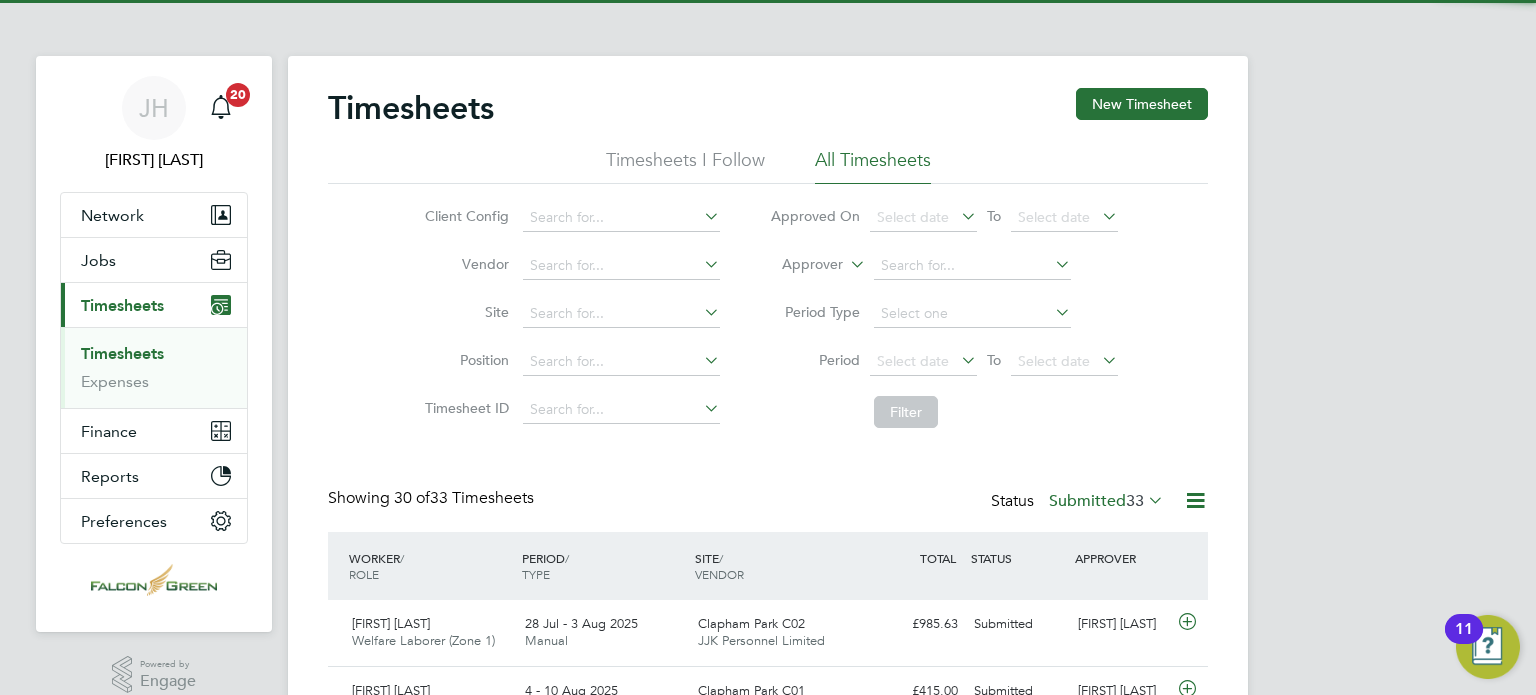 scroll, scrollTop: 9, scrollLeft: 10, axis: both 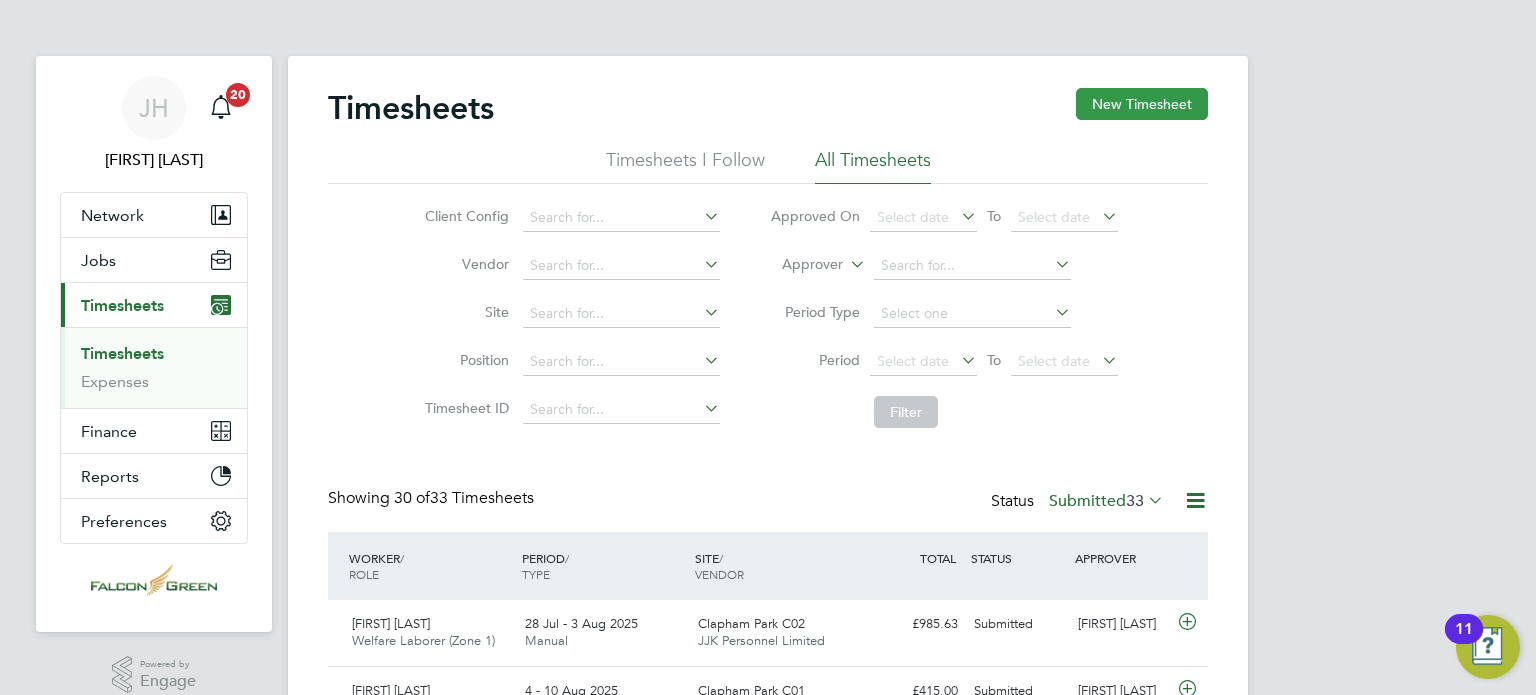 click on "New Timesheet" 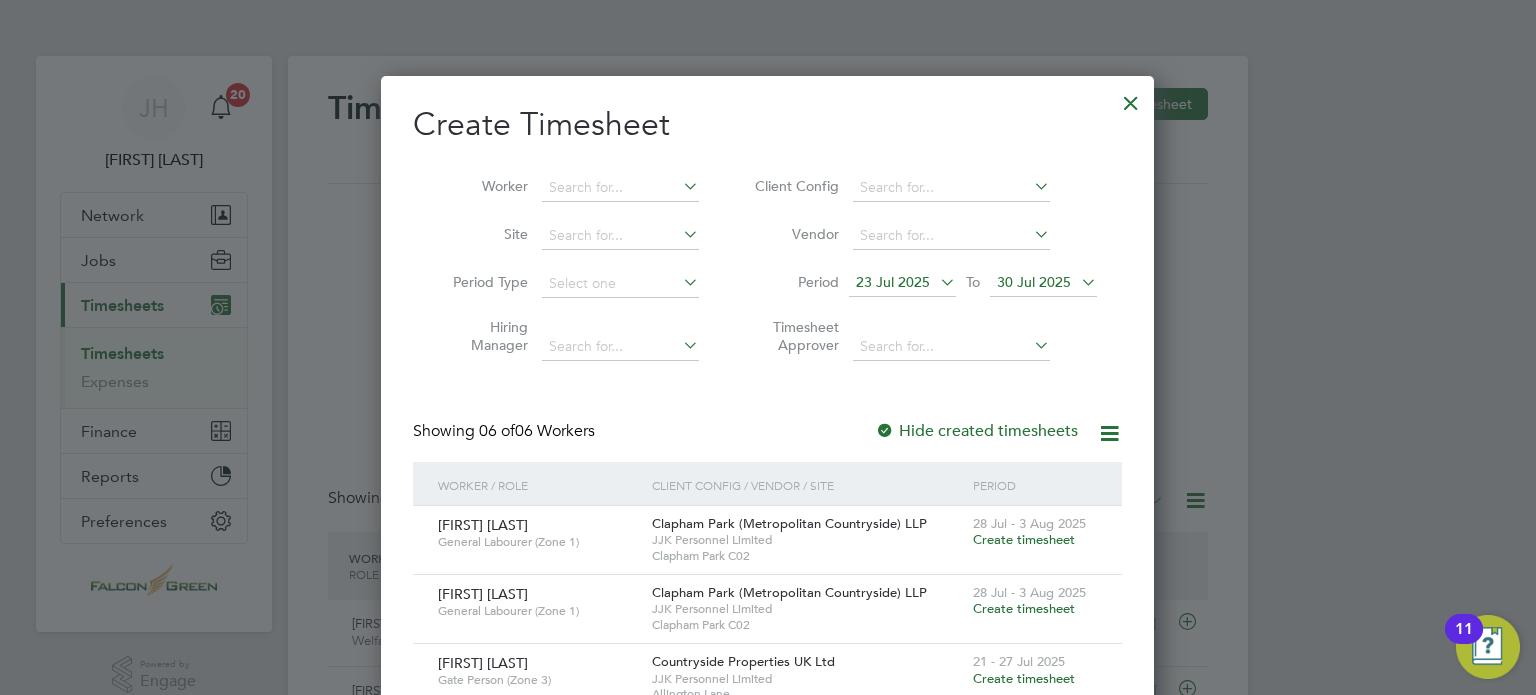 click on "23 Jul 2025" at bounding box center (902, 283) 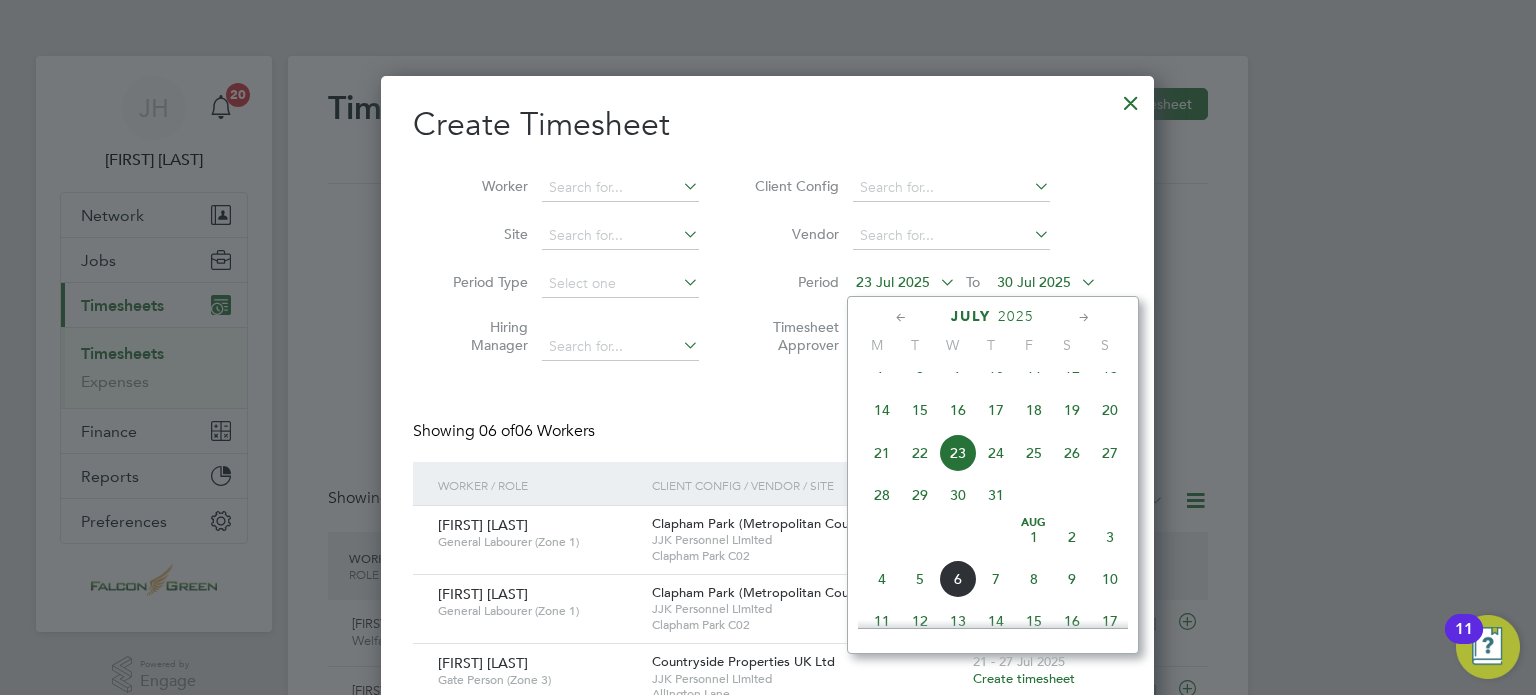 click on "28" 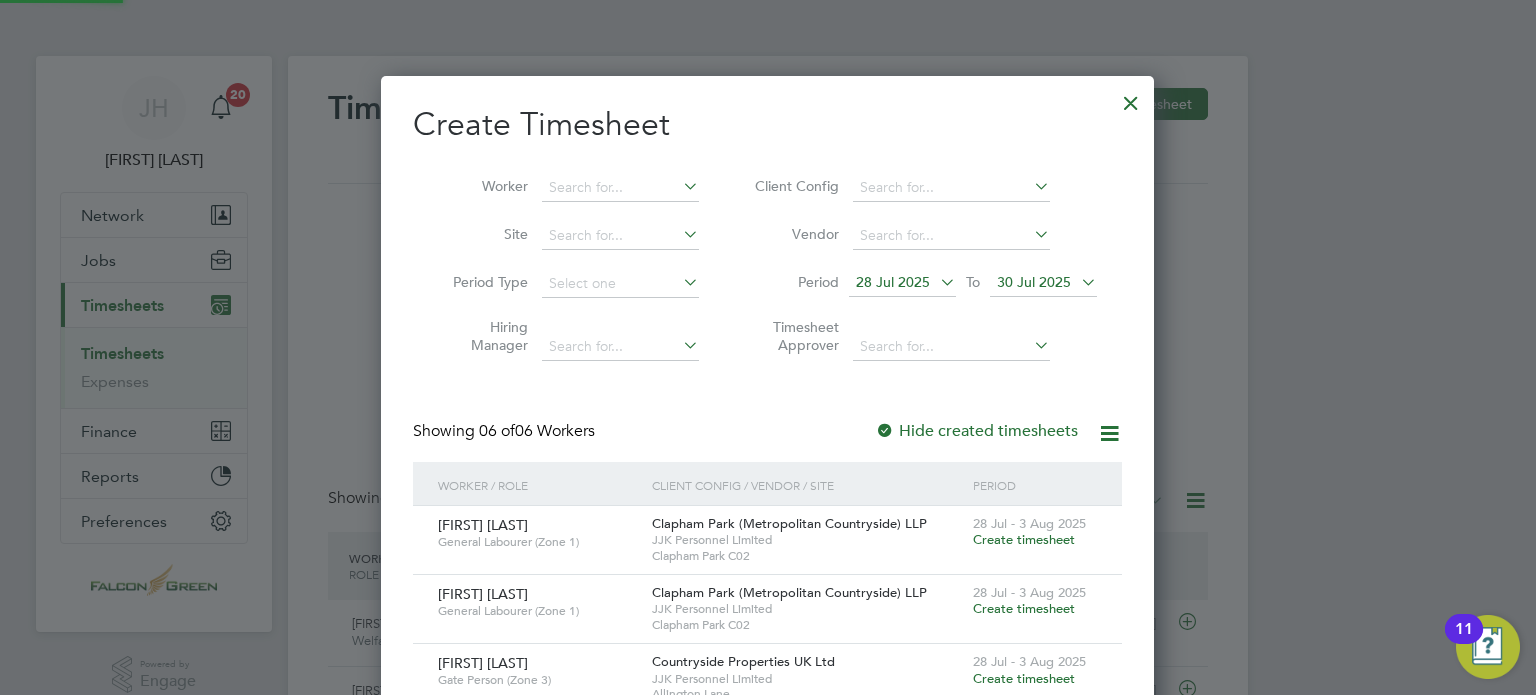 click on "30 Jul 2025" at bounding box center (1034, 282) 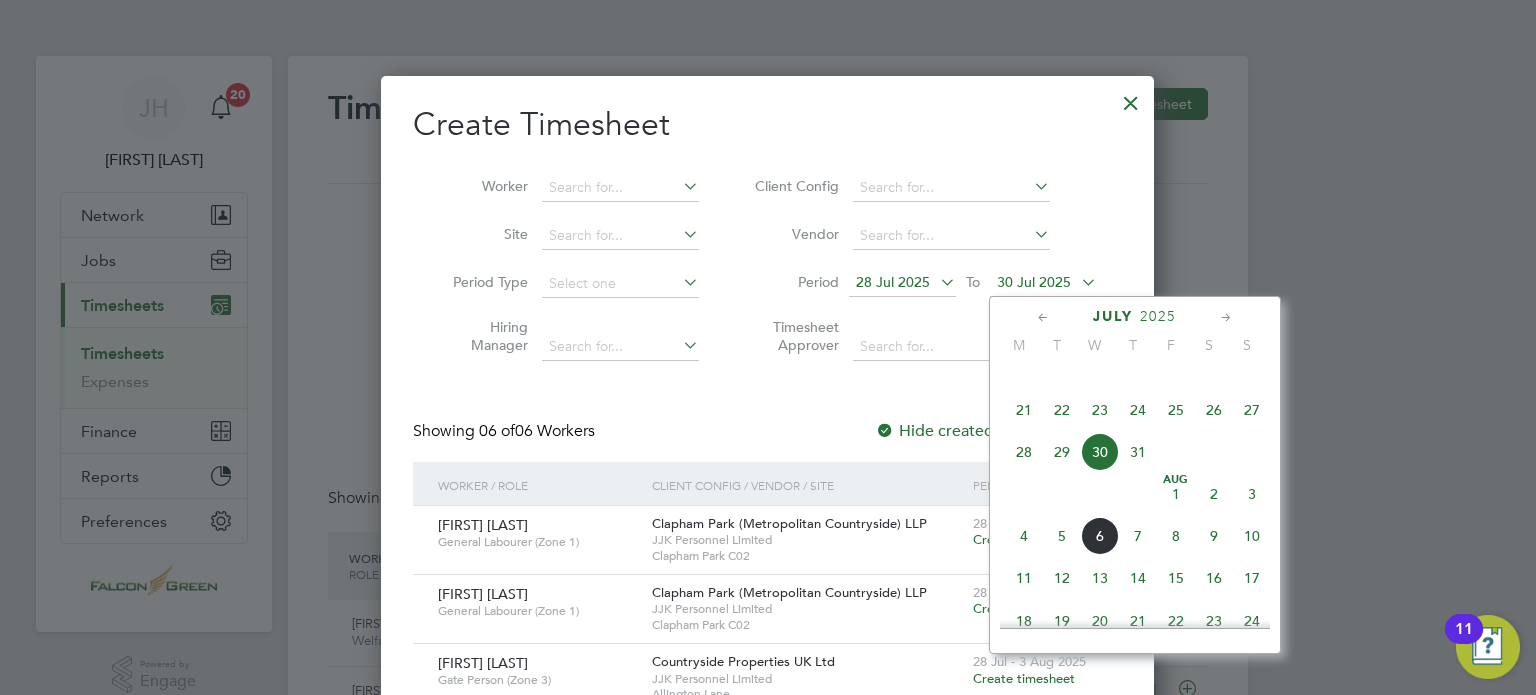 click on "3" 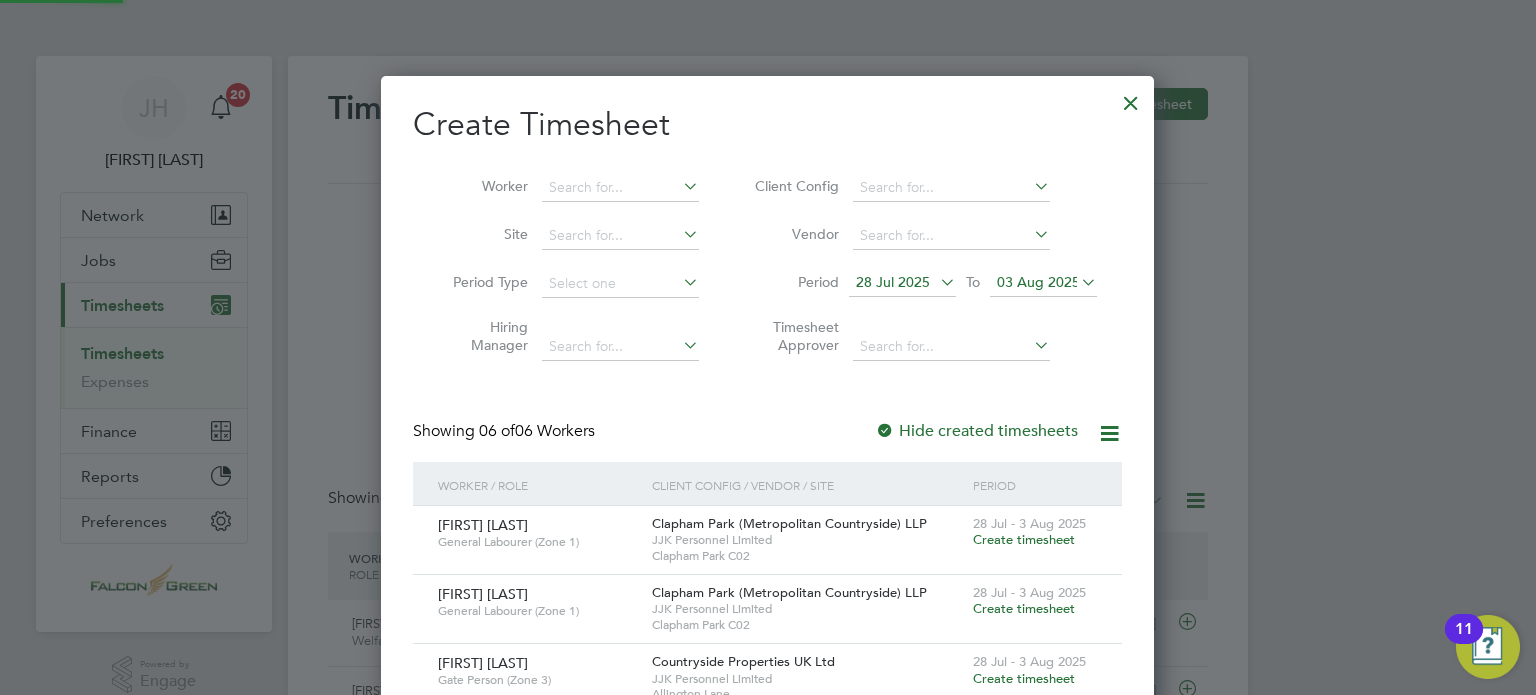 click on "Showing   06 of  06 Workers Hide created timesheets" at bounding box center (767, 441) 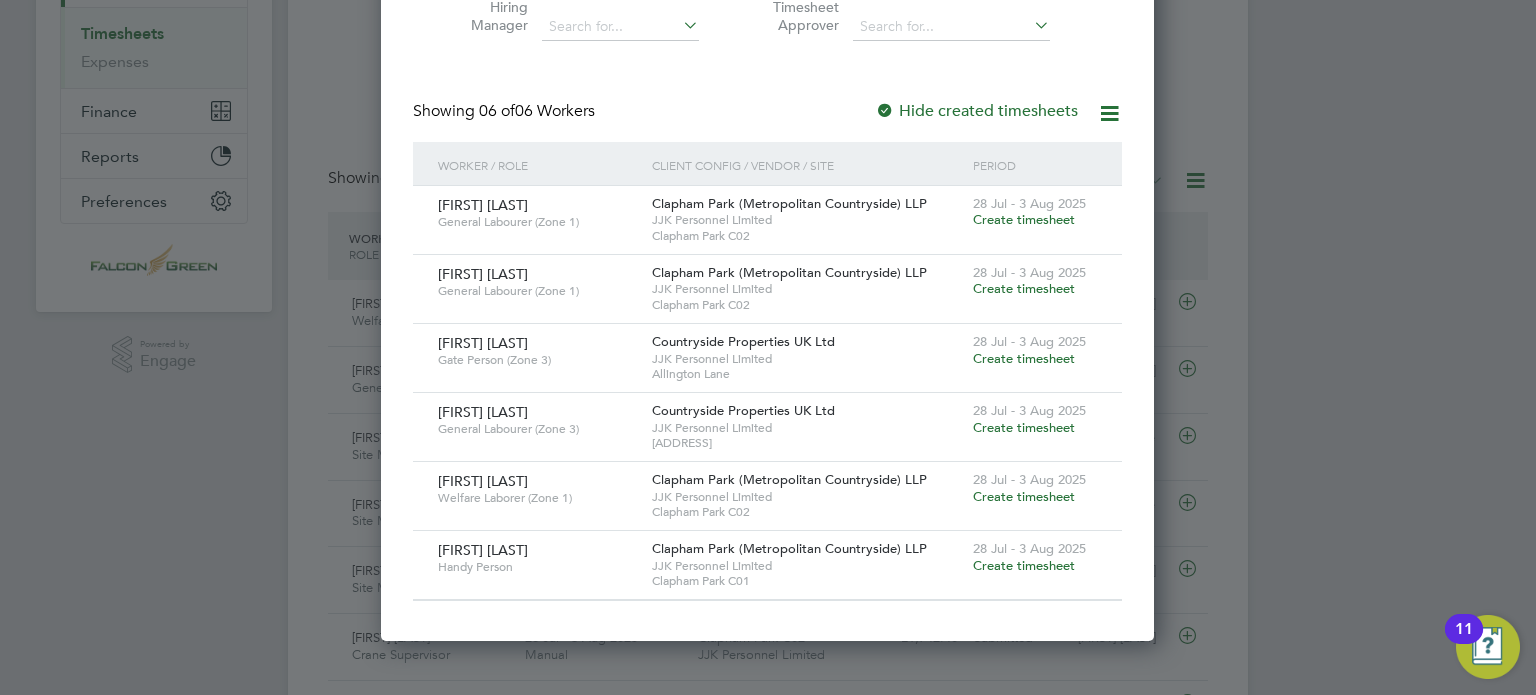 click on "Create Timesheet Worker   Site   Period Type   Hiring Manager   Client Config   Vendor   Period
28 Jul 2025
To
03 Aug 2025
Timesheet Approver   Showing   06 of  06 Workers Hide created timesheets Worker / Role Client Config / Vendor / Site Period Ayobami Victor Adekanbi   General Labourer (Zone 1) Clapham Park (Metropolitan Countryside) LLP JJK Personnel Limited   Clapham Park C02   28 Jul - 3 Aug 2025   Create timesheet Derek Peach   General Labourer (Zone 1) Clapham Park (Metropolitan Countryside) LLP JJK Personnel Limited   Clapham Park C02   28 Jul - 3 Aug 2025   Create timesheet Robert Godley   Gate Person (Zone 3) Countryside Properties UK Ltd JJK Personnel Limited   Allington Lane   28 Jul - 3 Aug 2025   Create timesheet Kirill Smagin   General Labourer (Zone 3) Countryside Properties UK Ltd JJK Personnel Limited   Graylingwell 9A   28 Jul - 3 Aug 2025   Create timesheet Ana Maria Cojocariu   Welfare Laborer (Zone 1) Clapham Park (Metropolitan Countryside) LLP   Clapham Park C02" at bounding box center (767, 192) 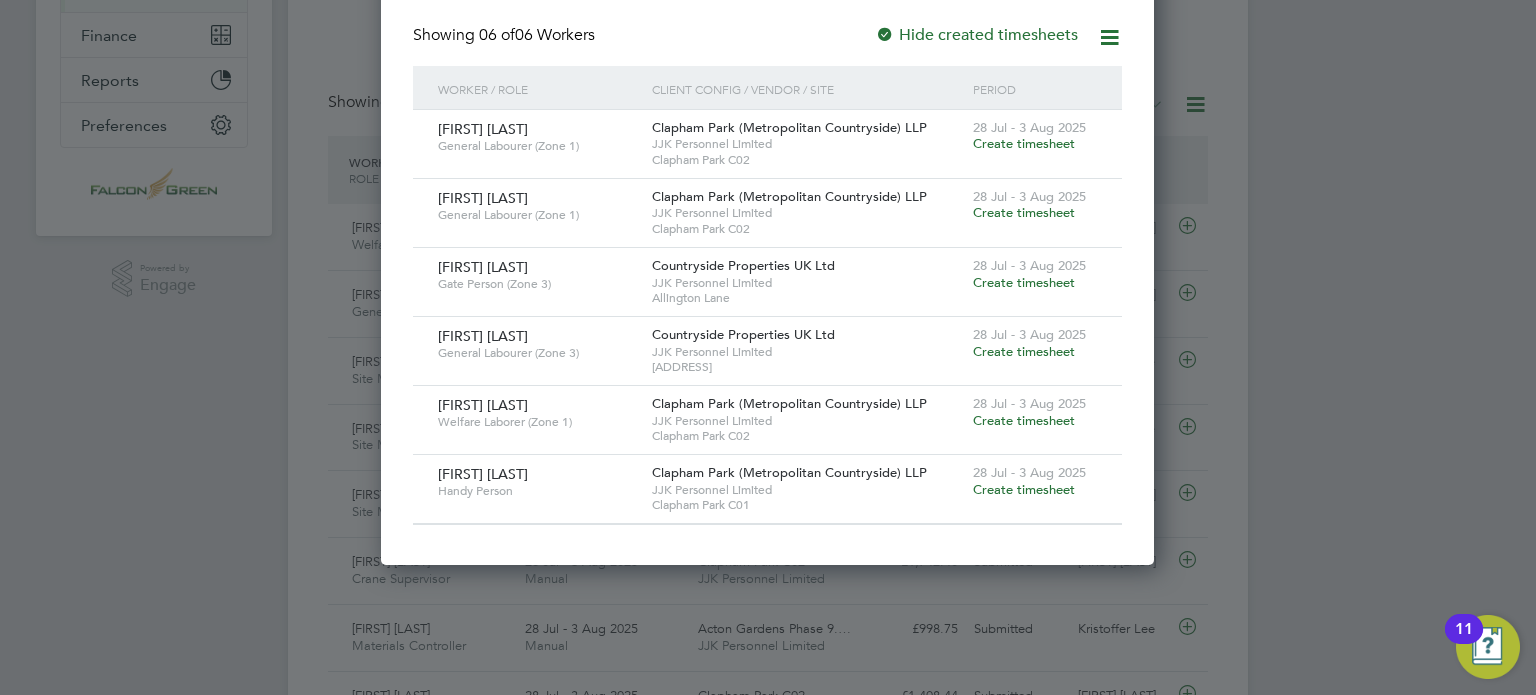 scroll, scrollTop: 400, scrollLeft: 0, axis: vertical 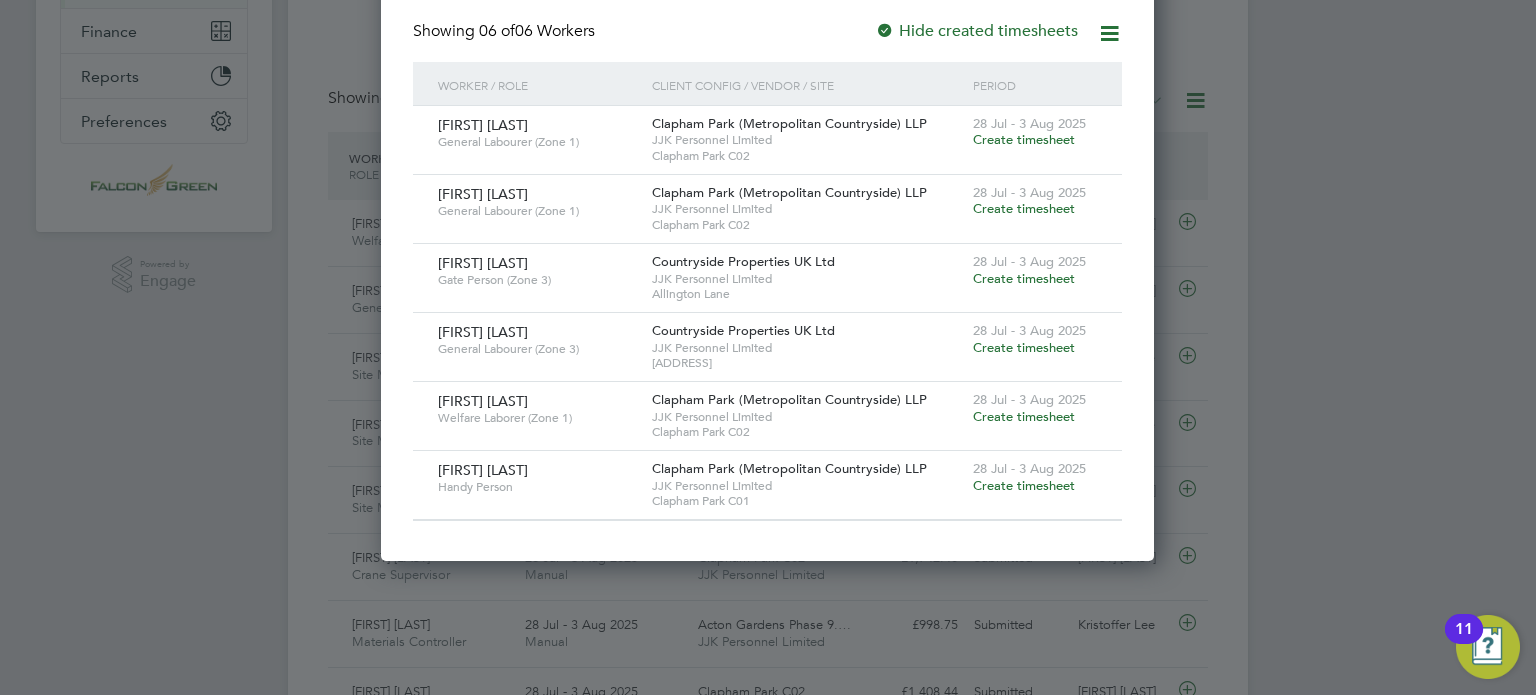 click on "Create timesheet" at bounding box center [1024, 485] 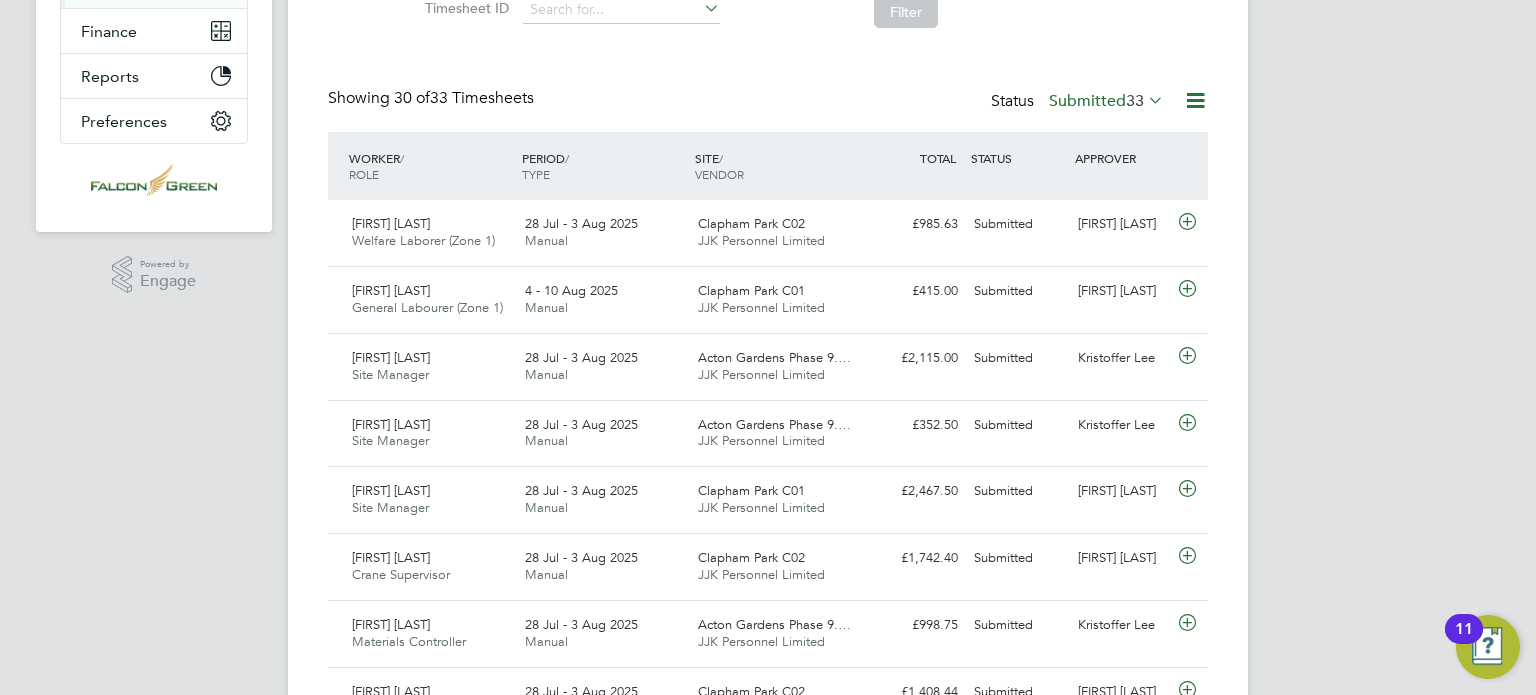 scroll, scrollTop: 0, scrollLeft: 0, axis: both 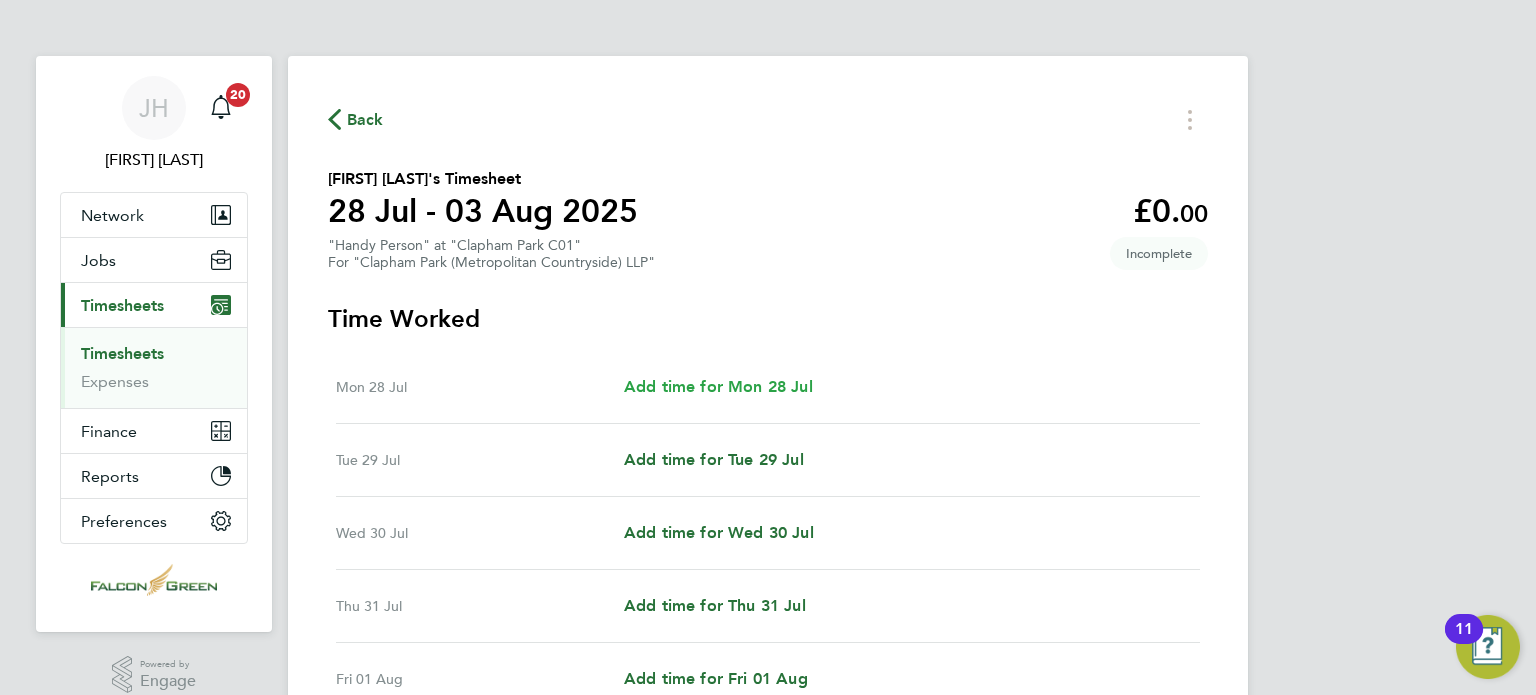 click on "Add time for Mon 28 Jul" at bounding box center (718, 386) 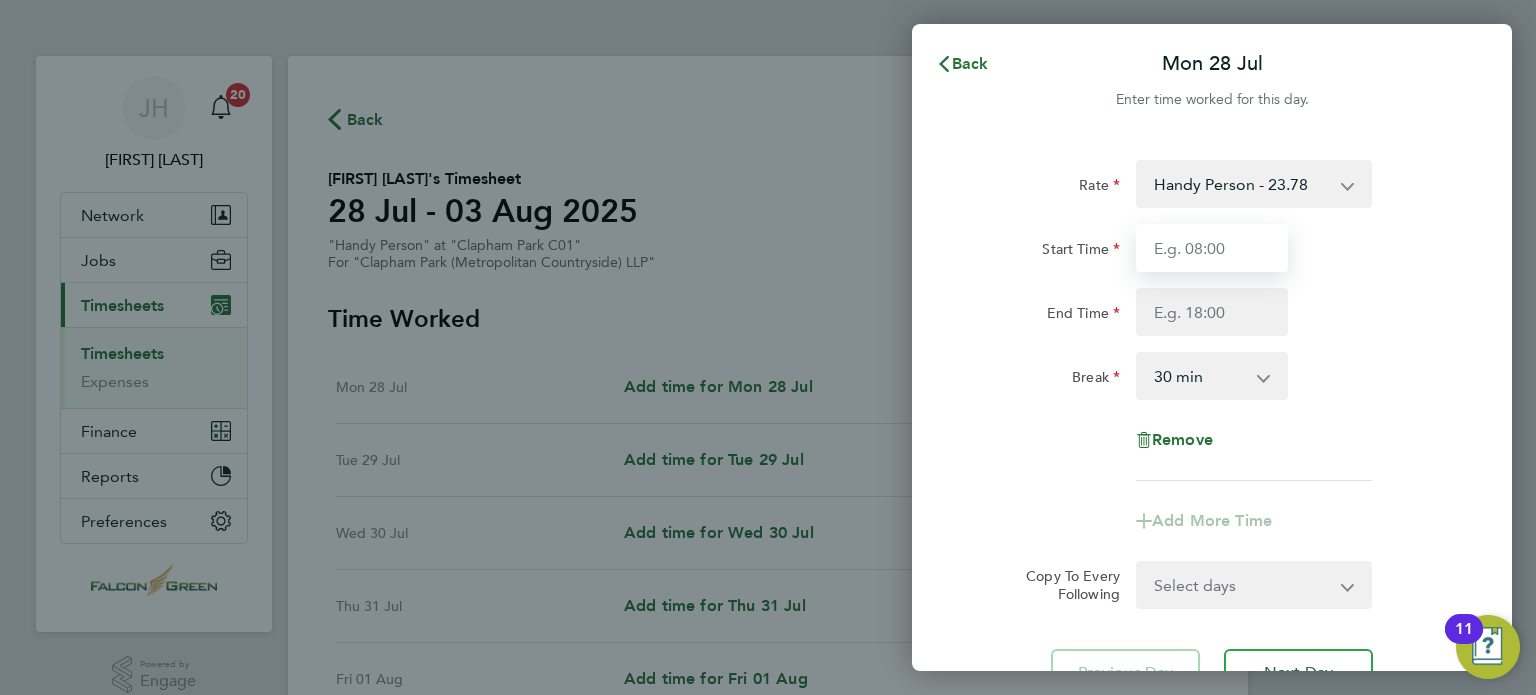 click on "Start Time" at bounding box center (1212, 248) 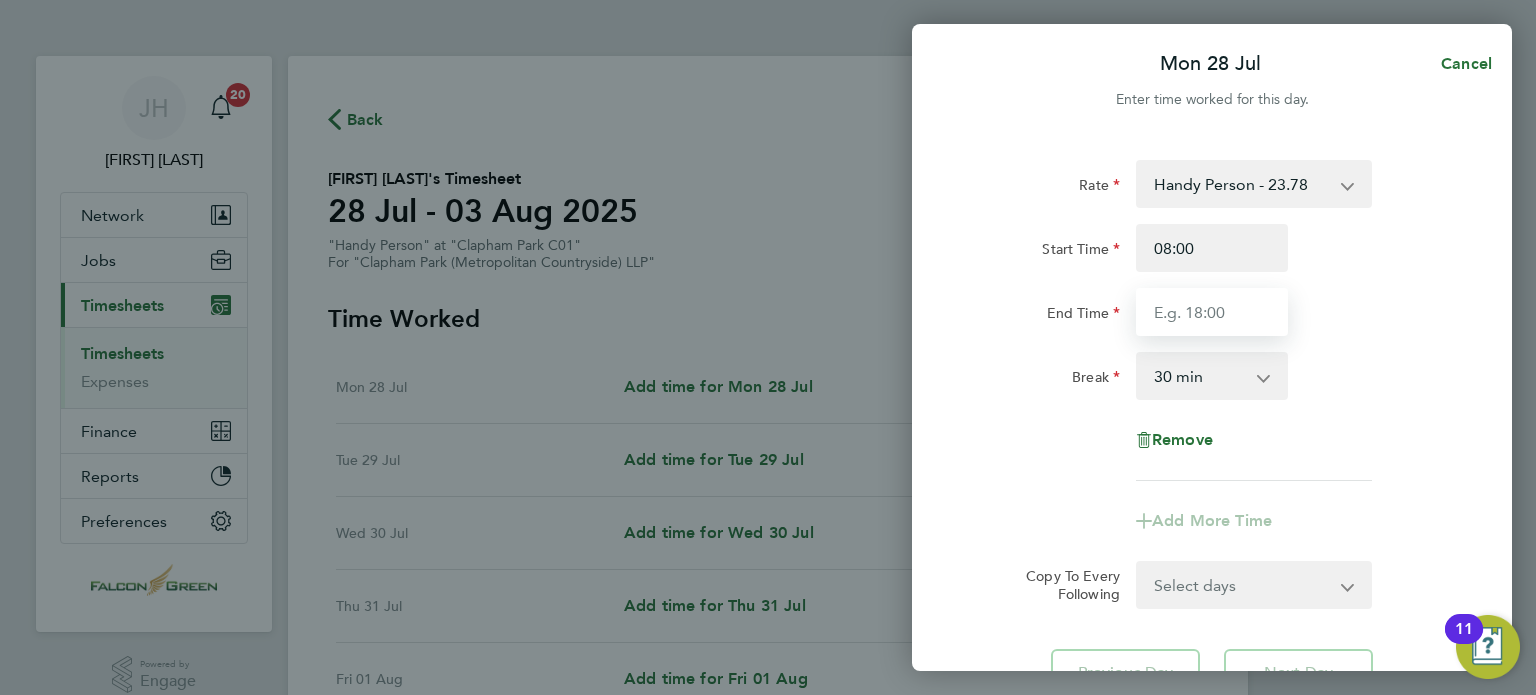 click on "End Time" at bounding box center [1212, 312] 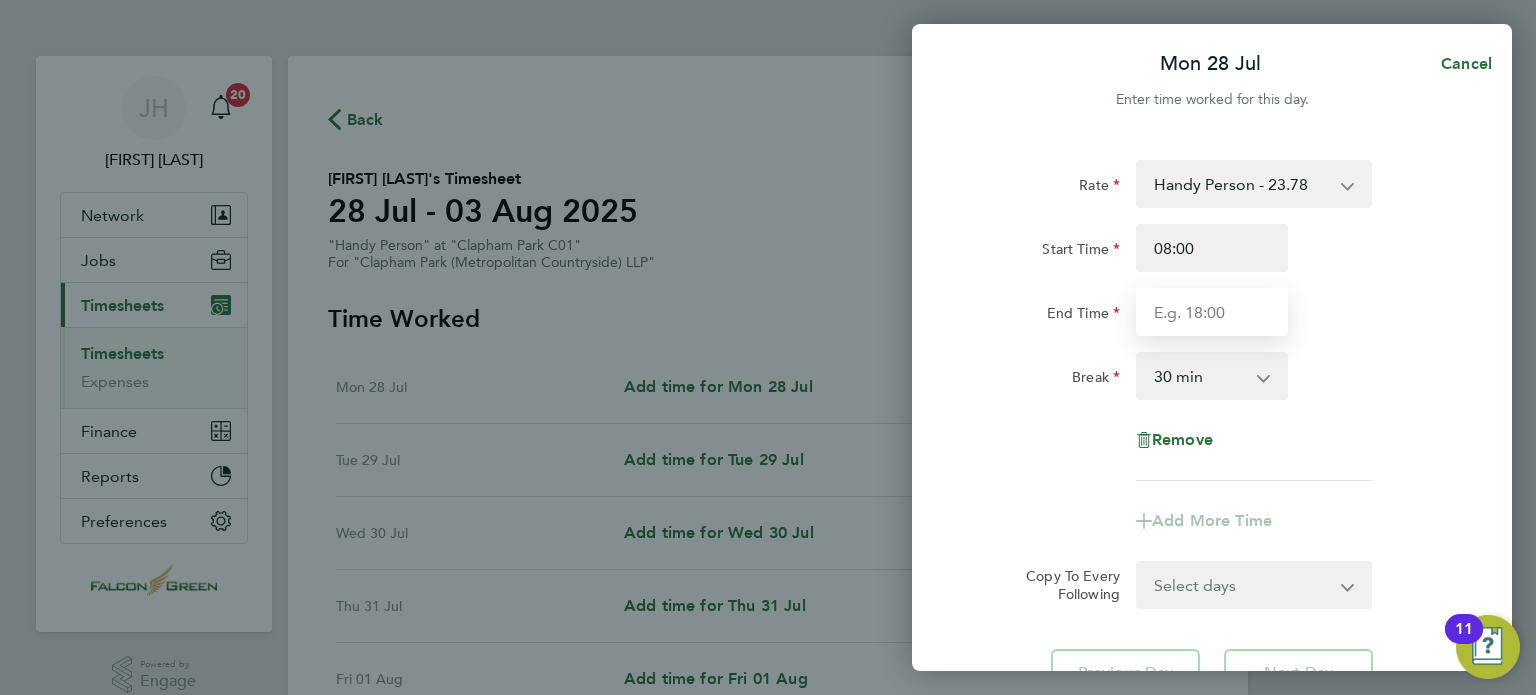 type on "17:00" 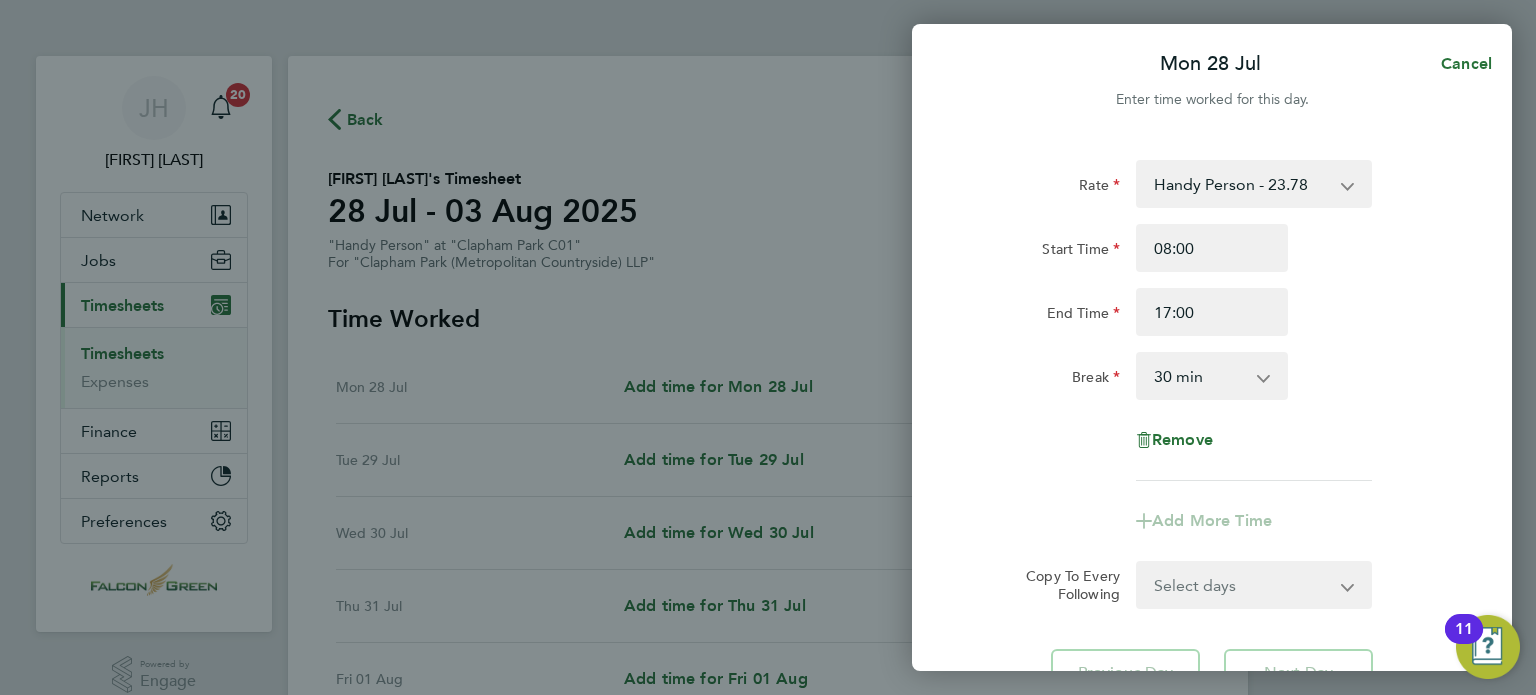 click on "Rate  Handy Person - 23.78
Start Time 08:00 End Time 17:00 Break  0 min   15 min   30 min   45 min   60 min   75 min   90 min
Remove" 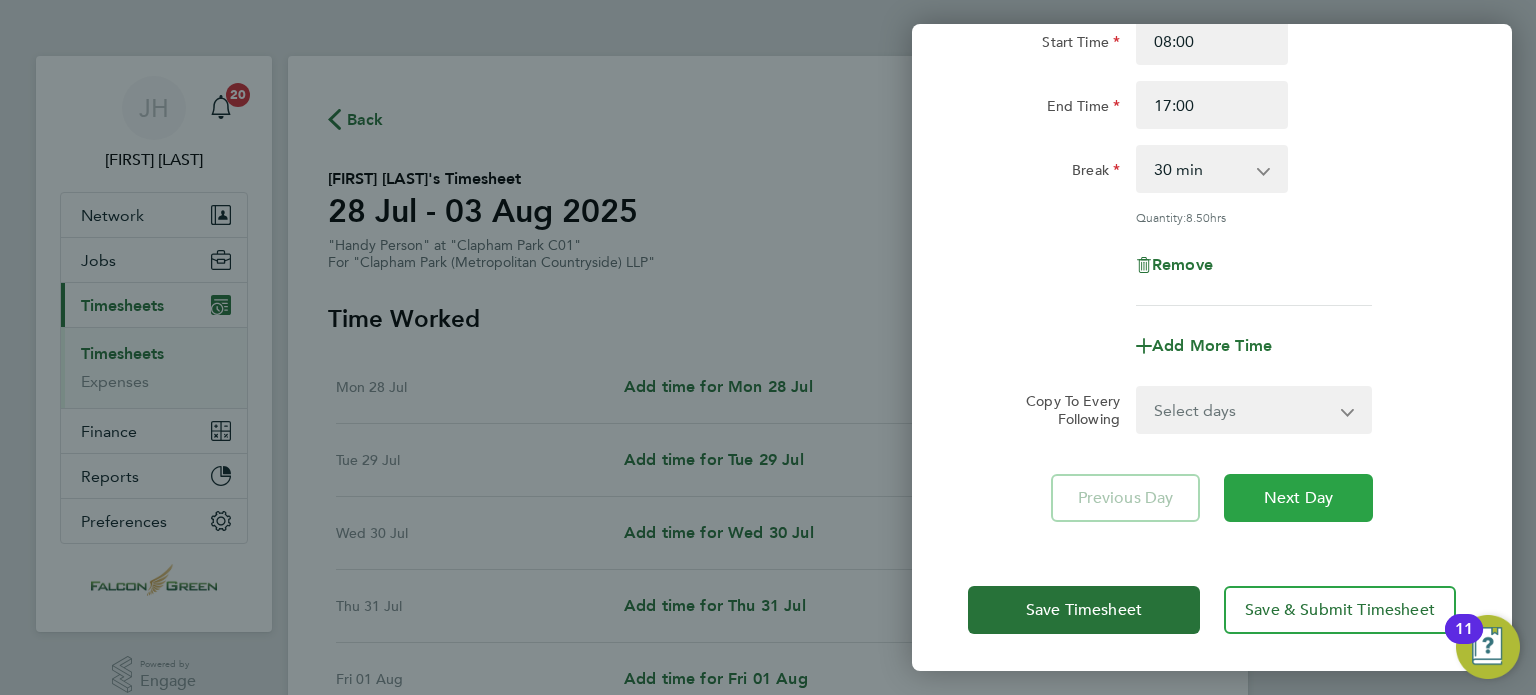 click on "Next Day" 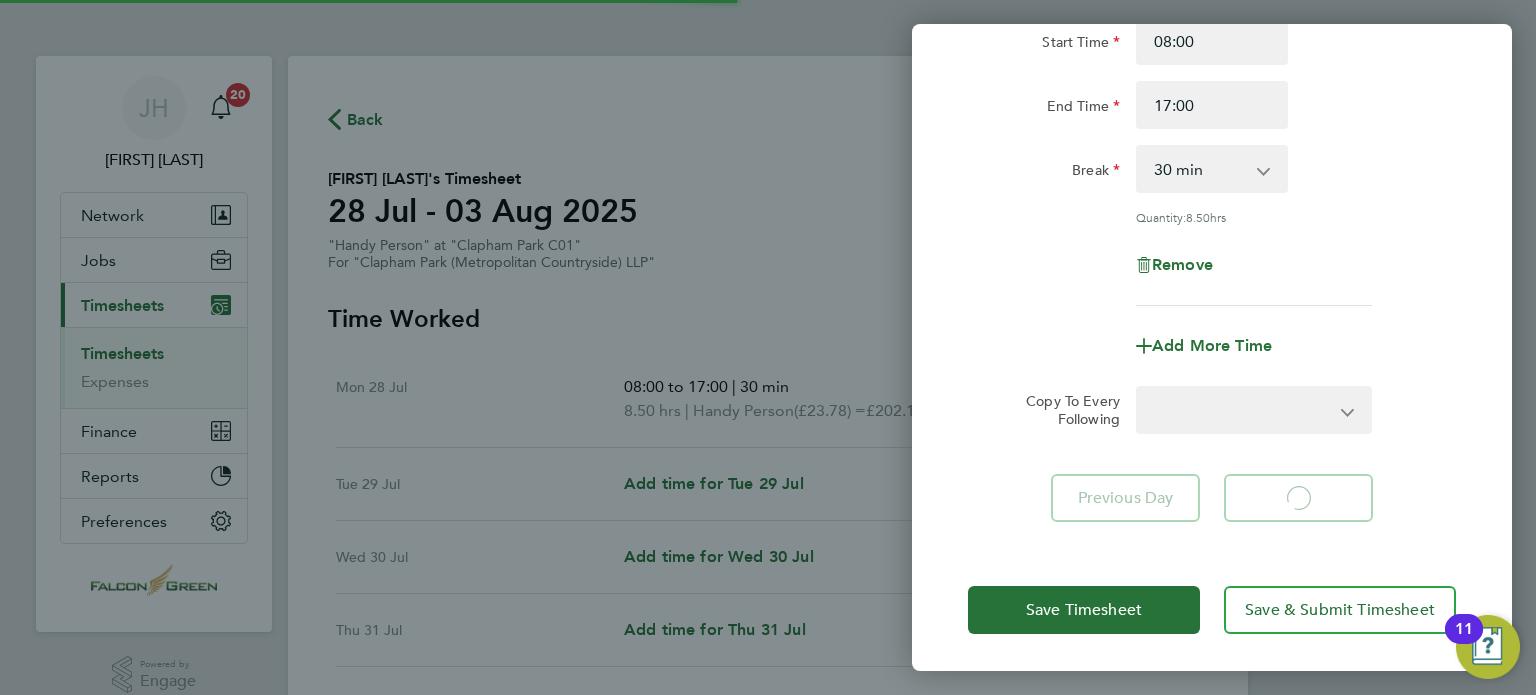 select on "30" 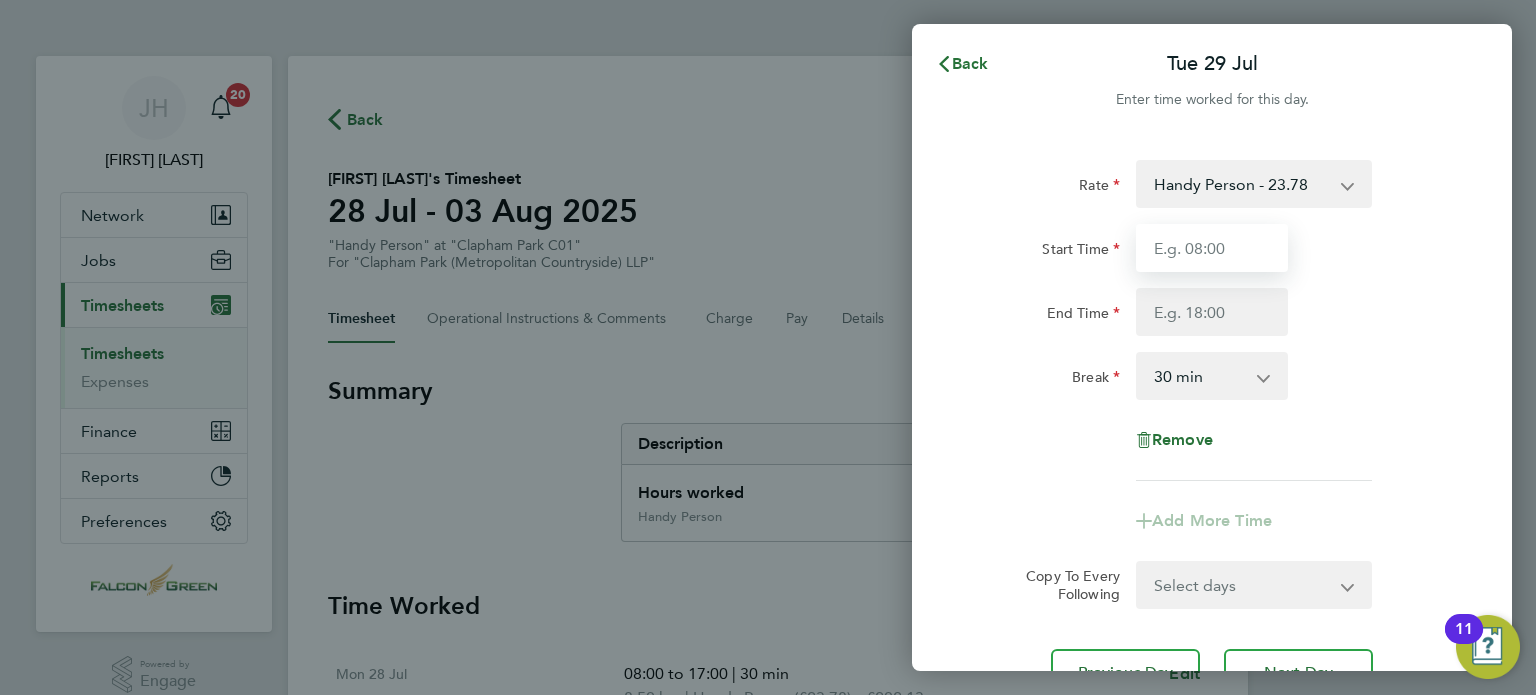 click on "Start Time" at bounding box center [1212, 248] 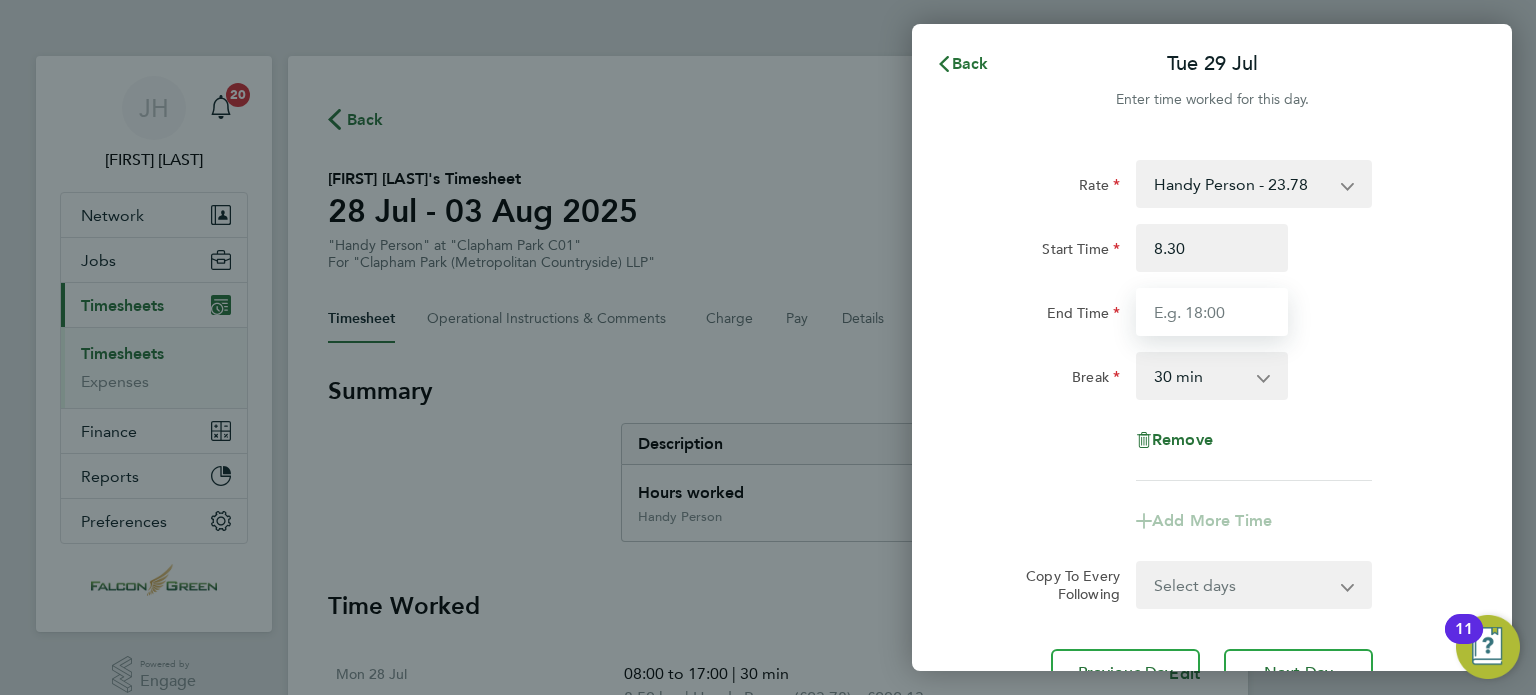 type on "08:30" 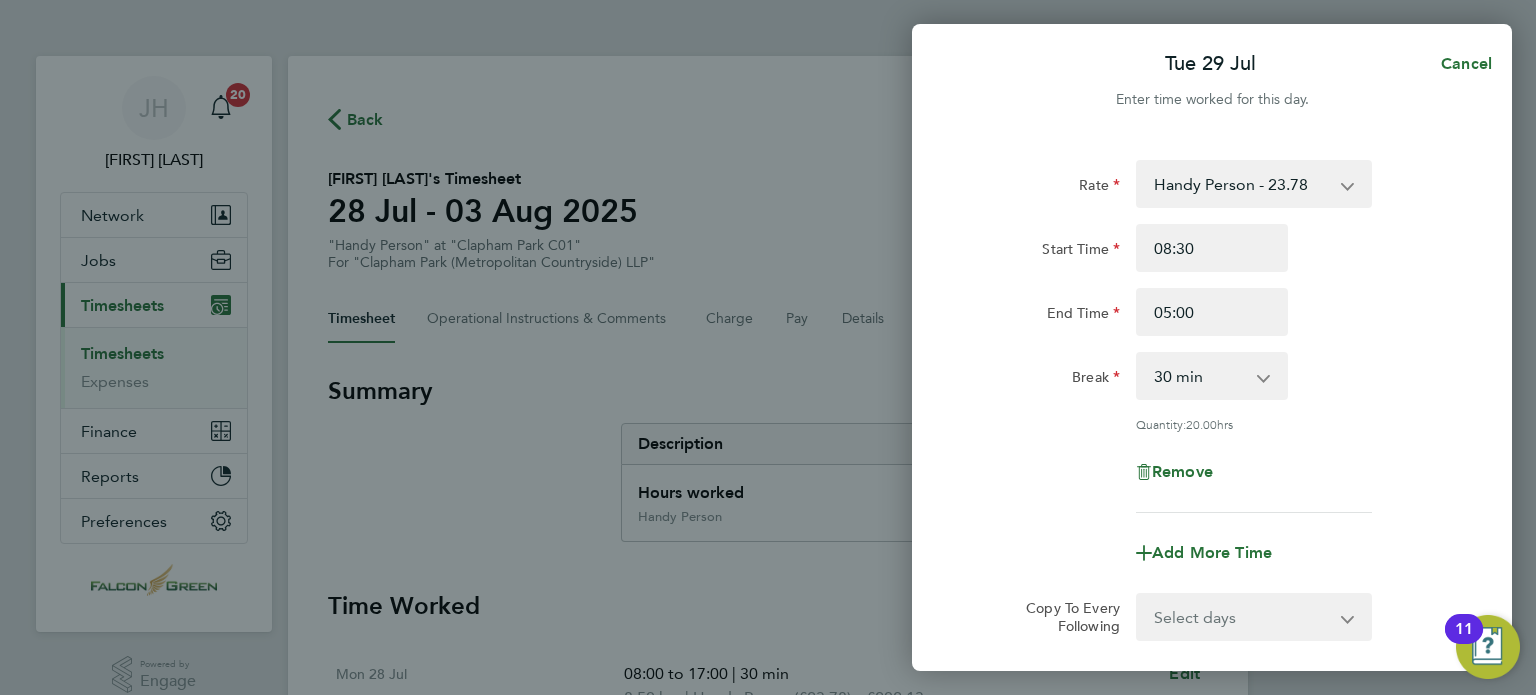 click on "Tue 29 Jul  Cancel  Enter time worked for this day.  Rate  Handy Person - 23.78
Start Time 08:30 End Time 05:00 Break  0 min   15 min   30 min   45 min   60 min   75 min   90 min
Quantity:  20.00  hrs
Remove
Add More Time  Copy To Every Following  Select days   Day   Weekday (Mon-Fri)   Weekend (Sat-Sun)   Wednesday   Thursday   Friday   Saturday   Sunday
Previous Day   Next Day   Save Timesheet   Save & Submit Timesheet" 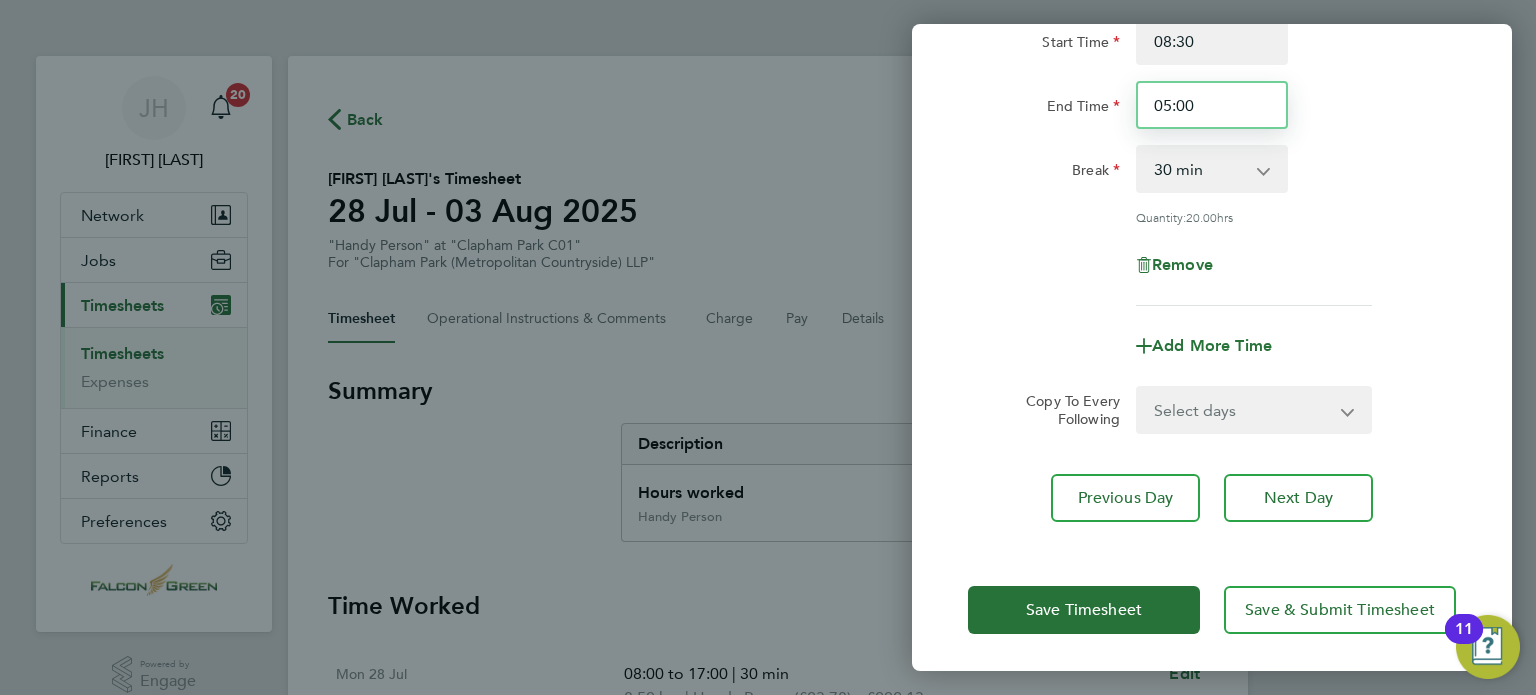 drag, startPoint x: 1208, startPoint y: 115, endPoint x: 1084, endPoint y: 99, distance: 125.028 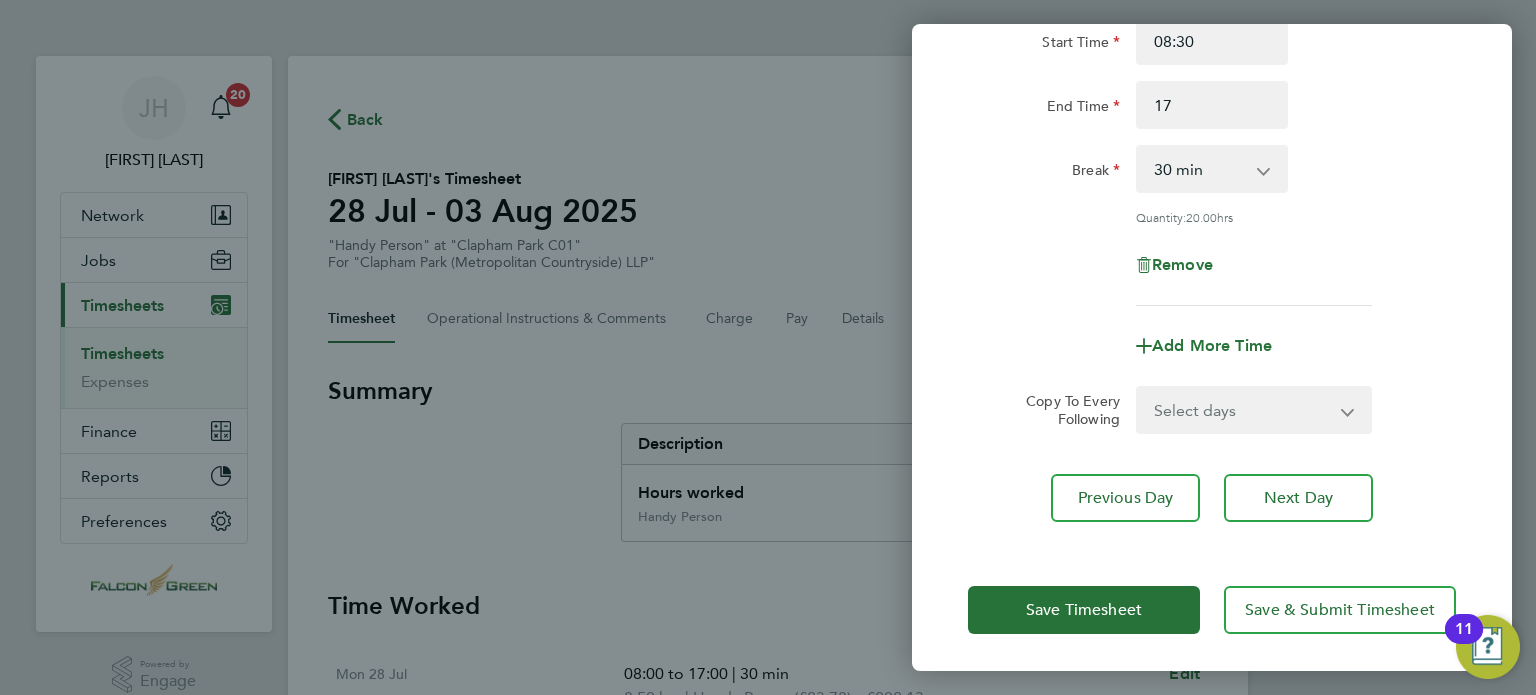 type on "17:00" 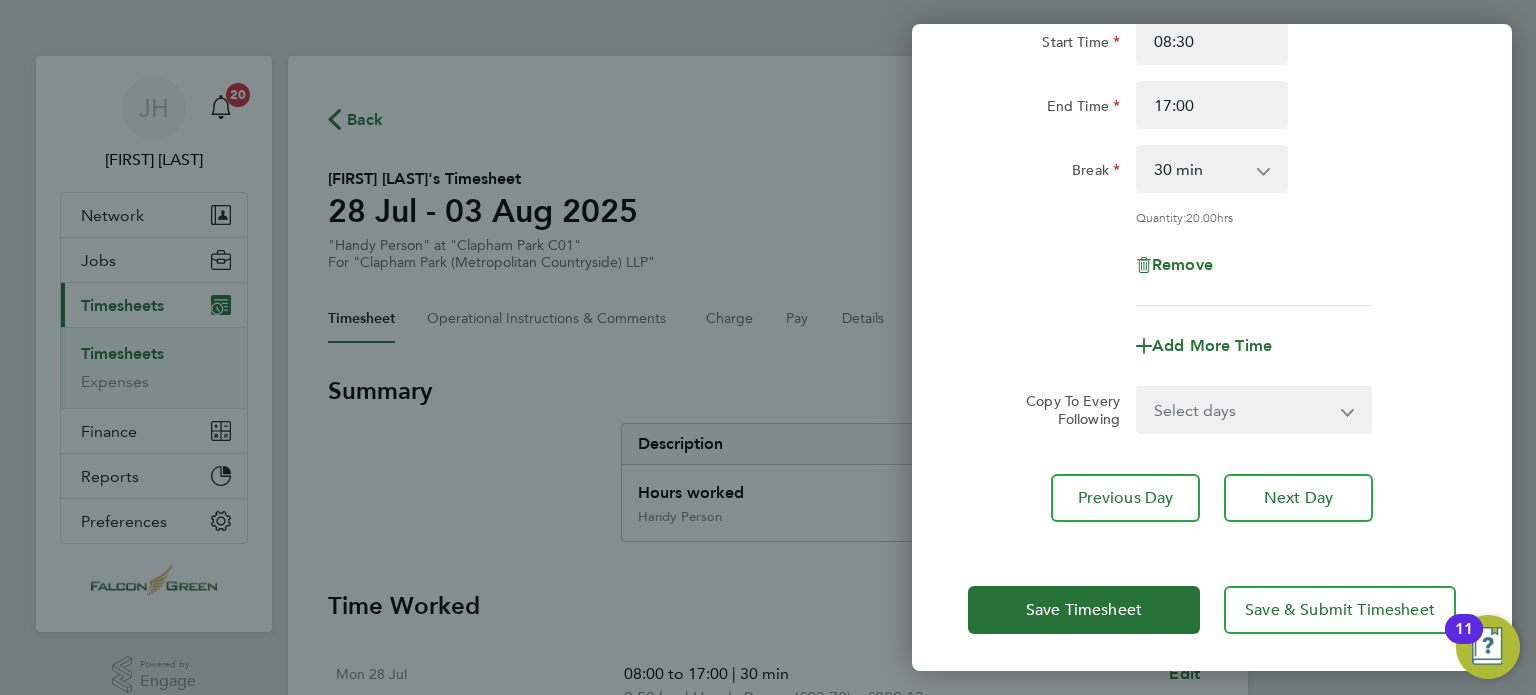 click on "Remove" 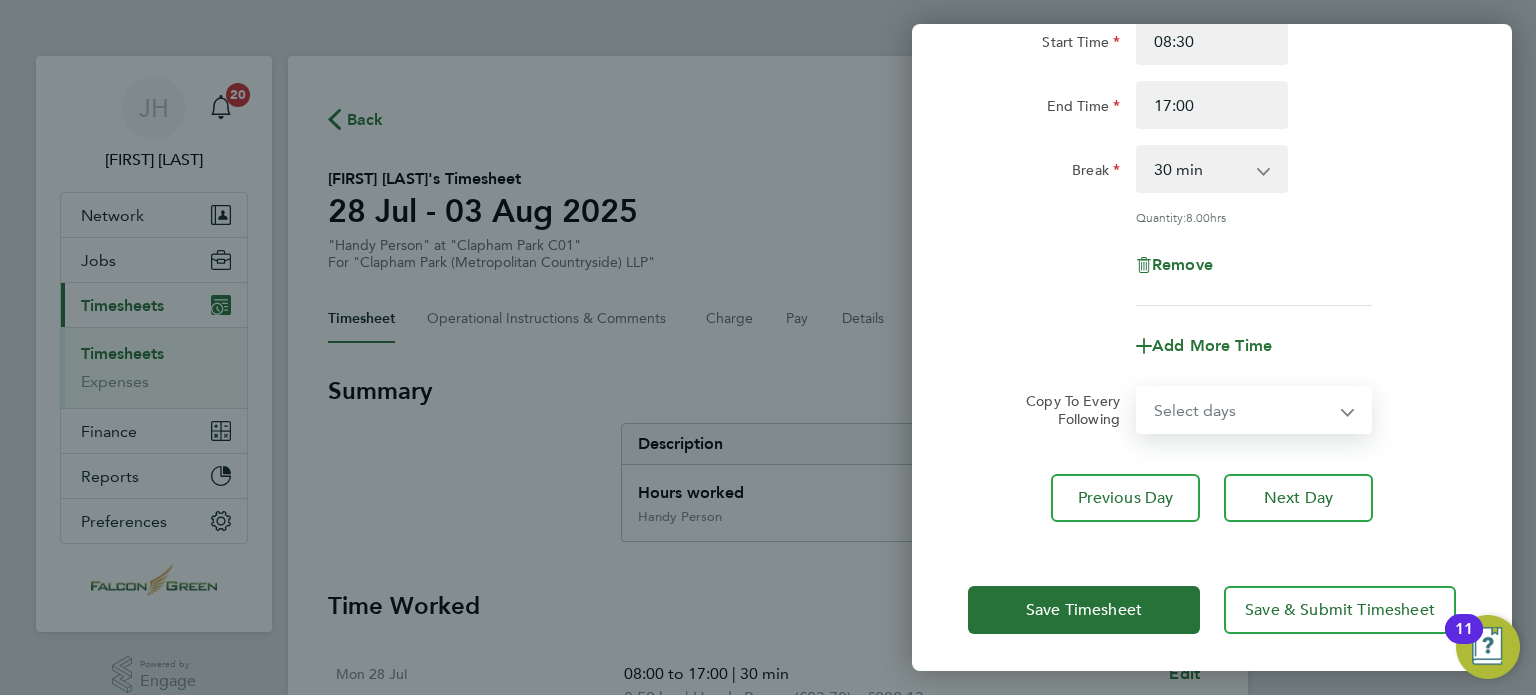 click on "Select days   Day   Weekday (Mon-Fri)   Weekend (Sat-Sun)   Wednesday   Thursday   Friday   Saturday   Sunday" at bounding box center [1243, 410] 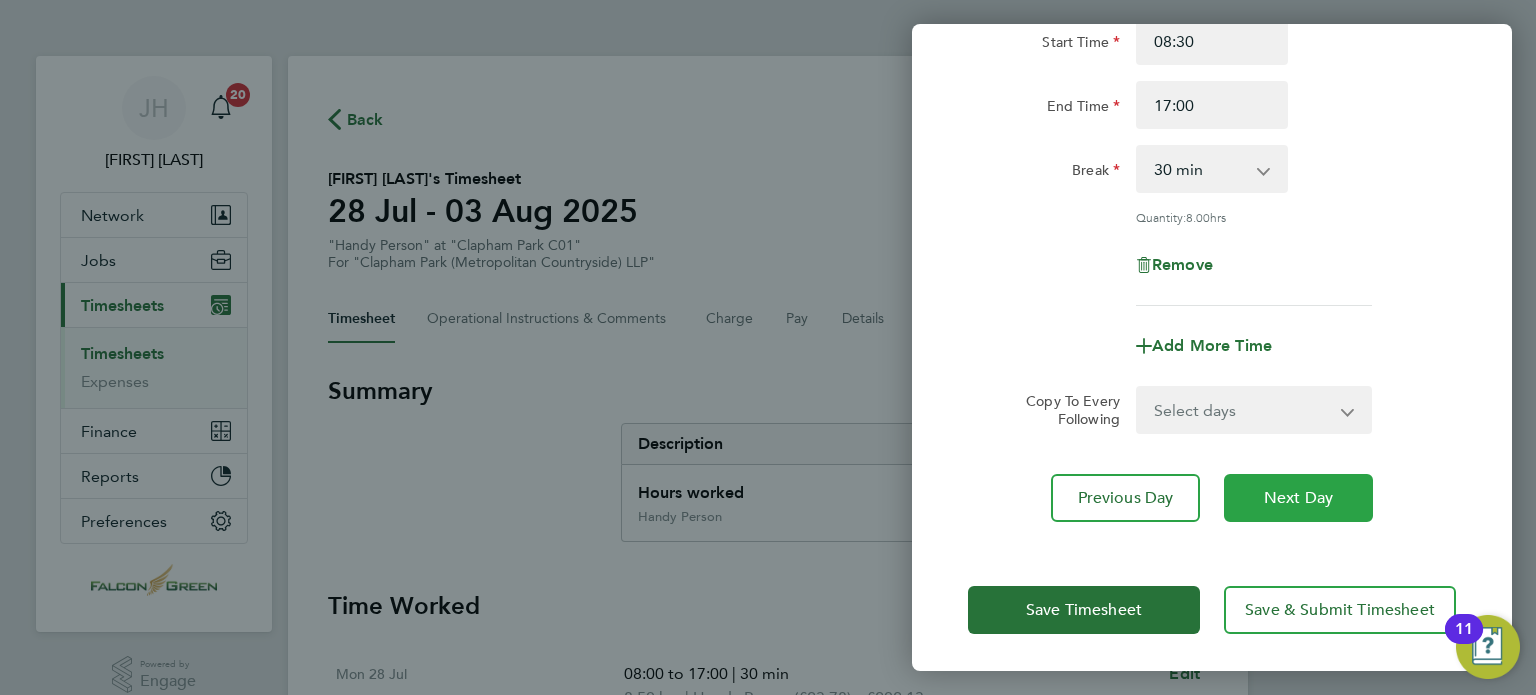 click on "Next Day" 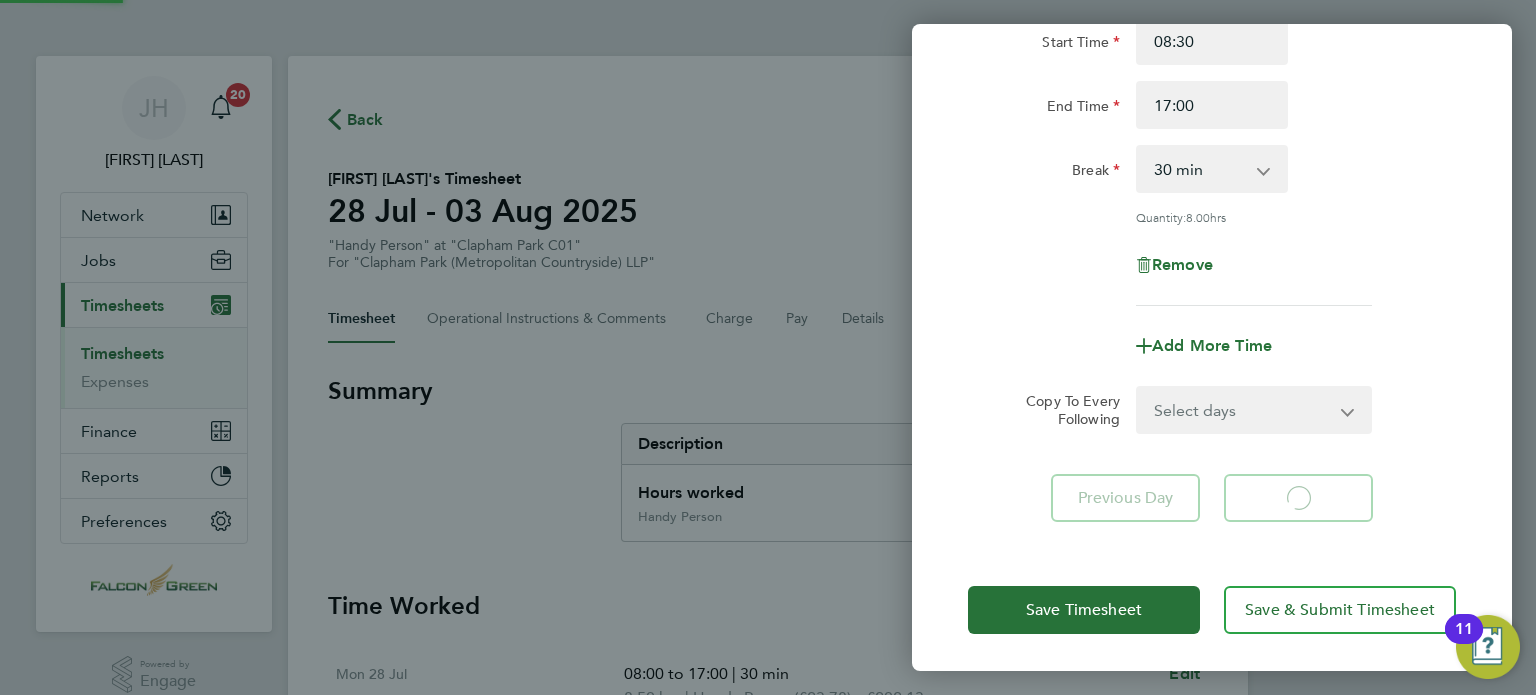 select on "30" 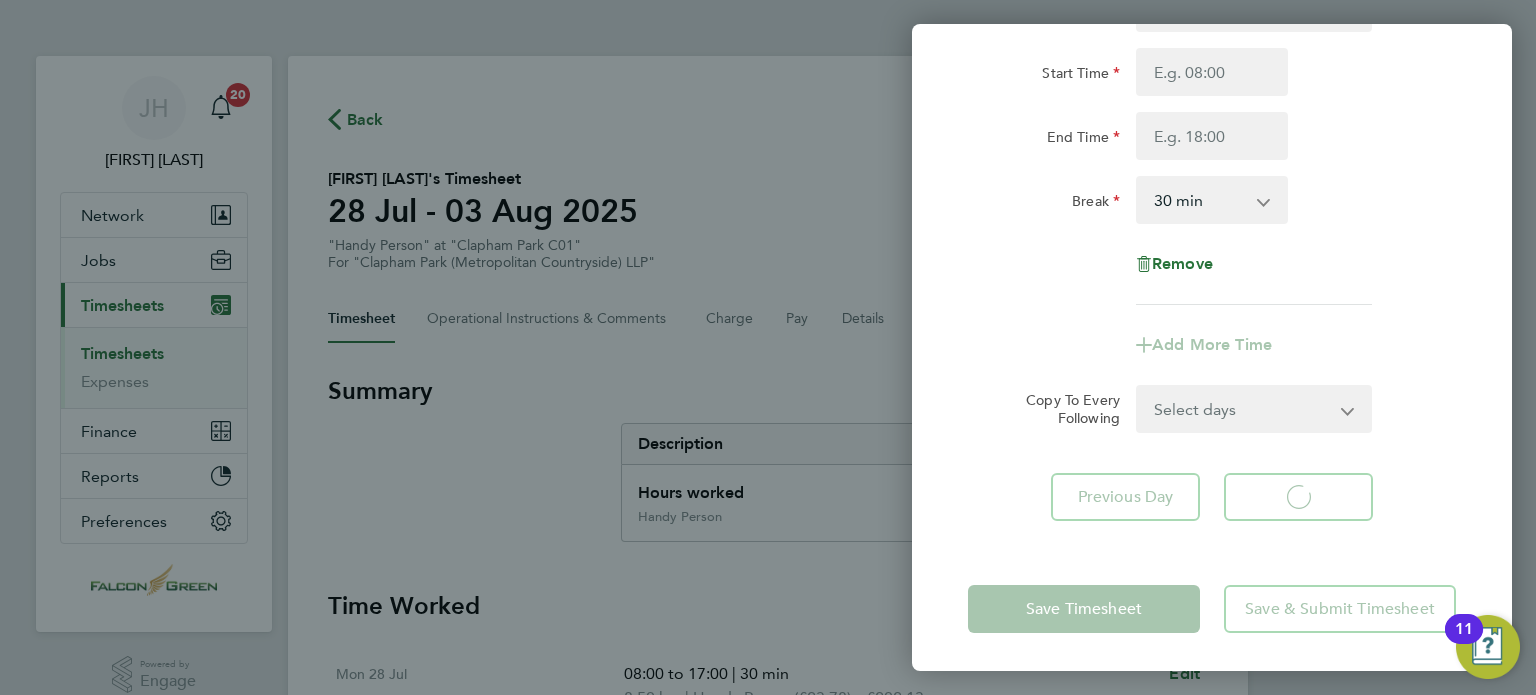 select on "30" 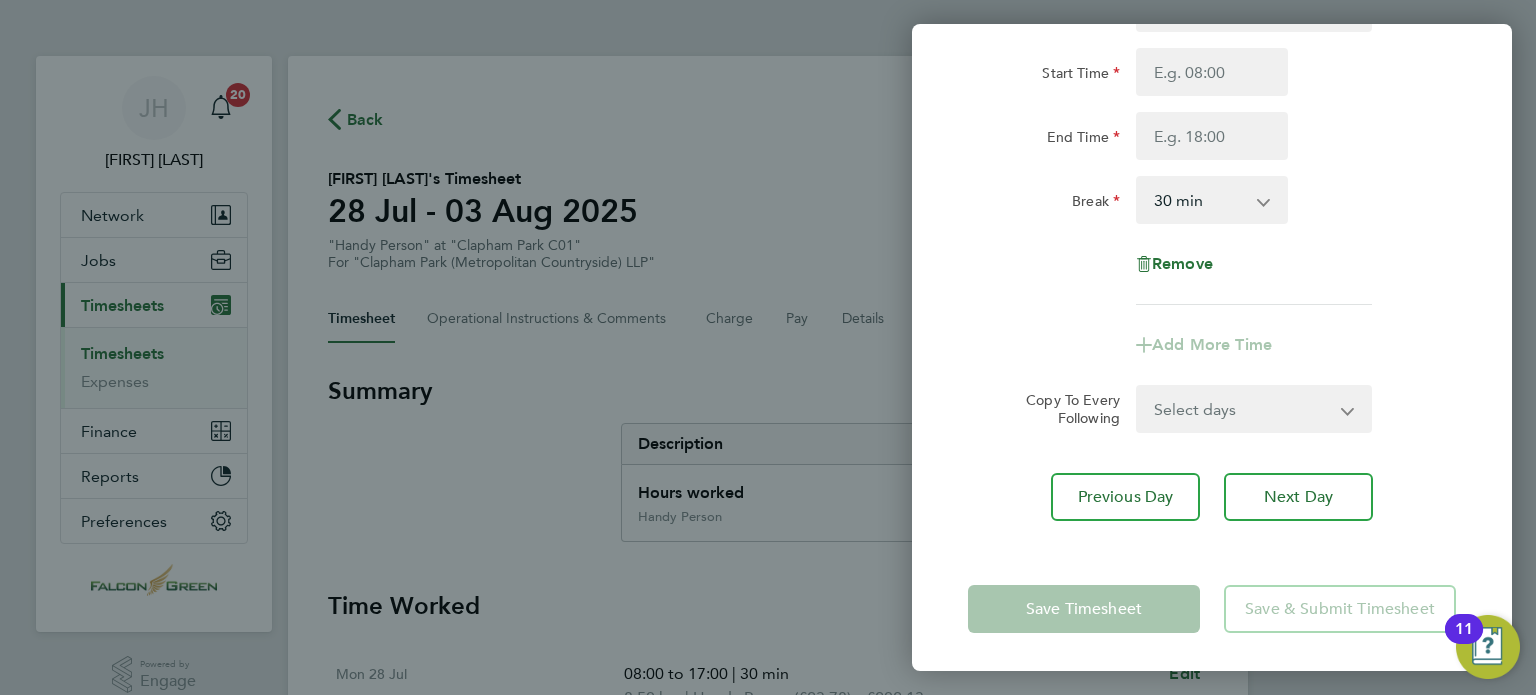 click on "Remove" 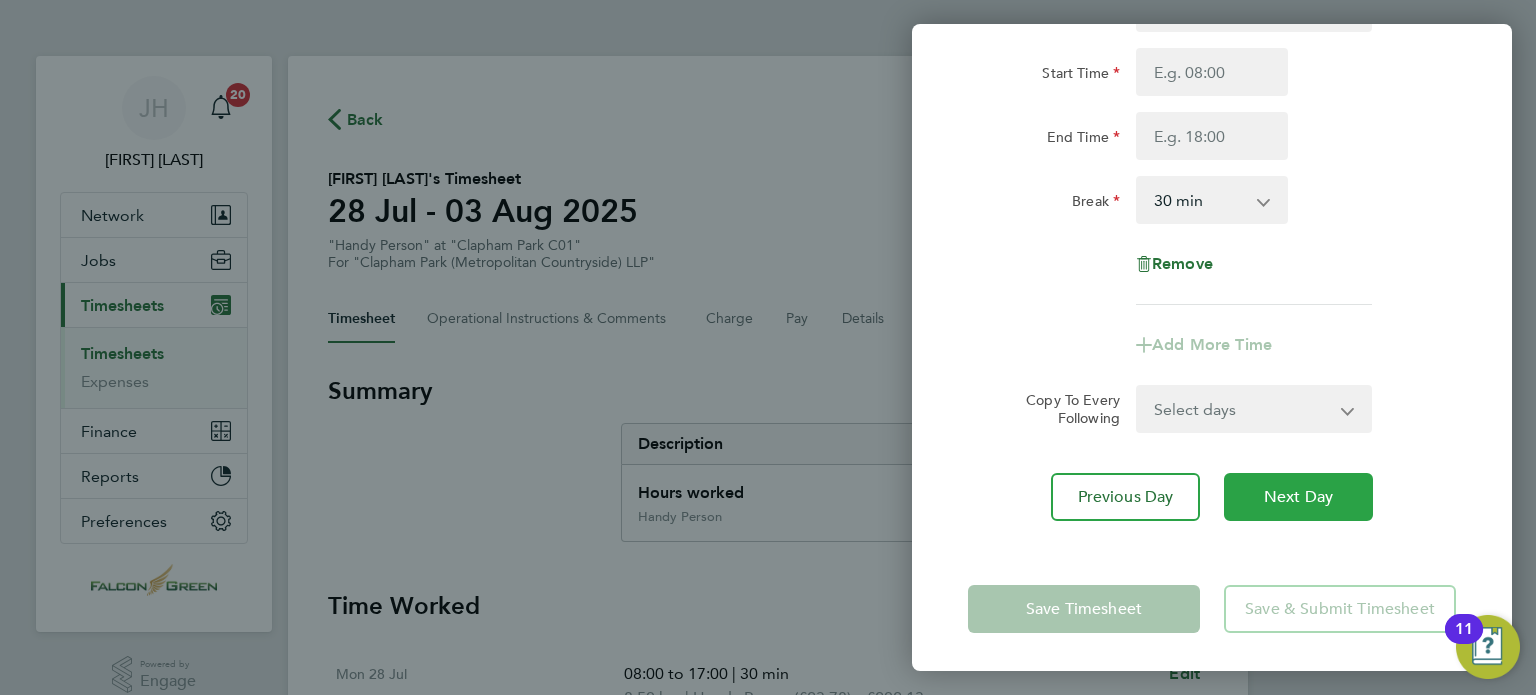 click on "Next Day" 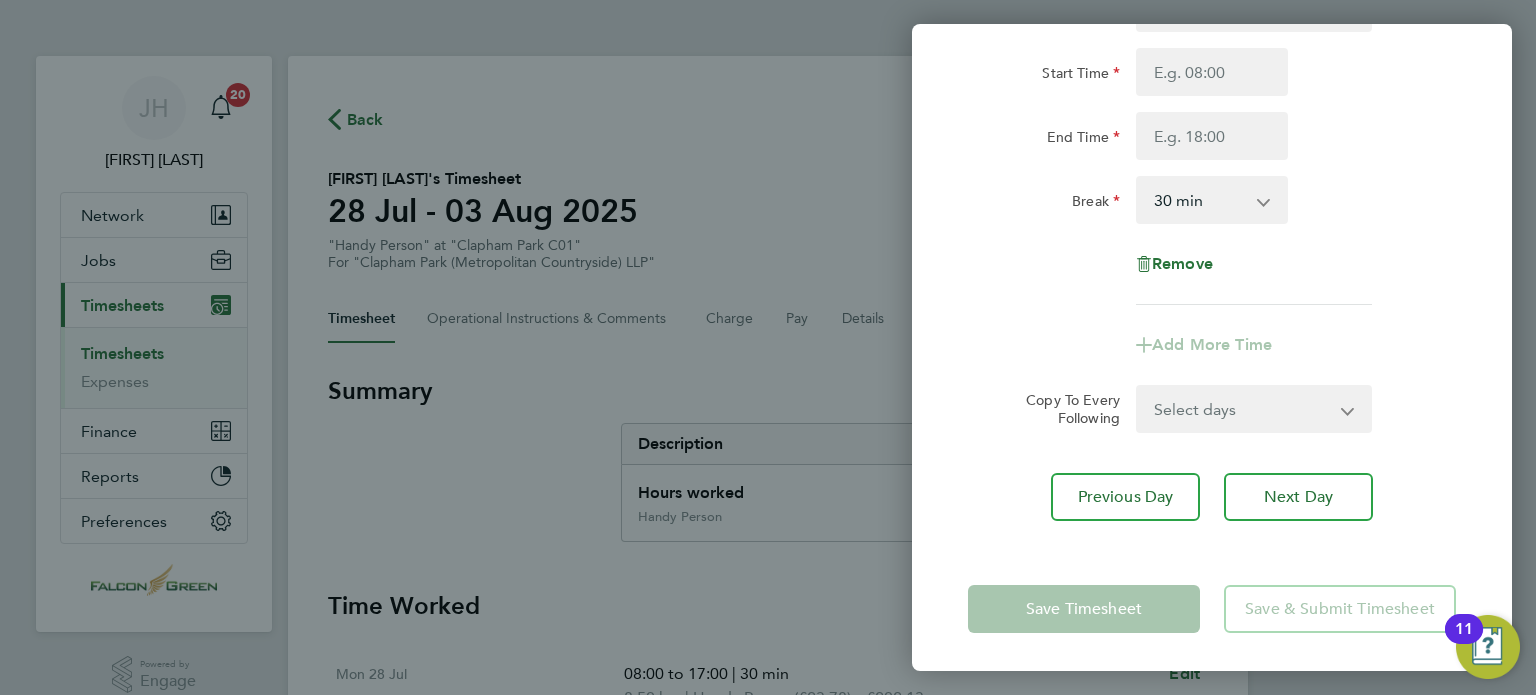 click on "Add More Time" 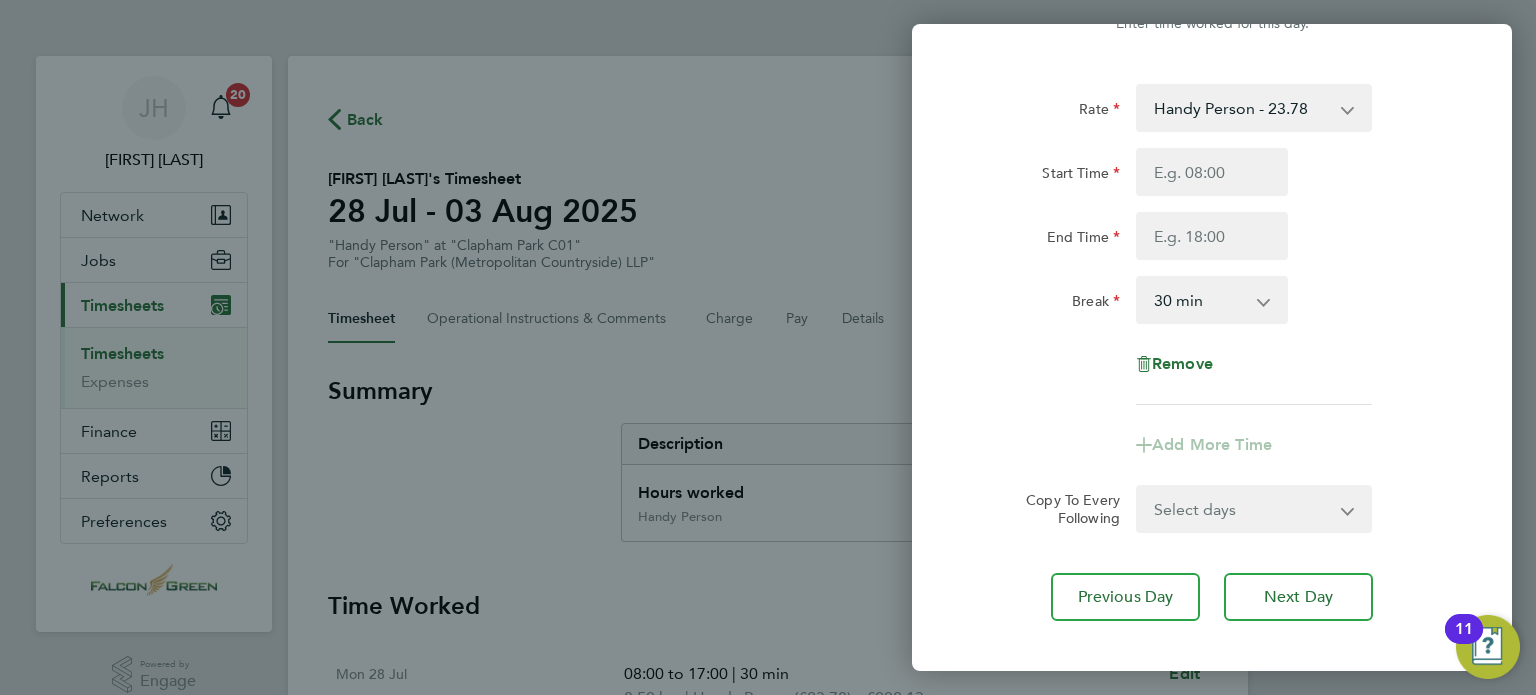 scroll, scrollTop: 80, scrollLeft: 0, axis: vertical 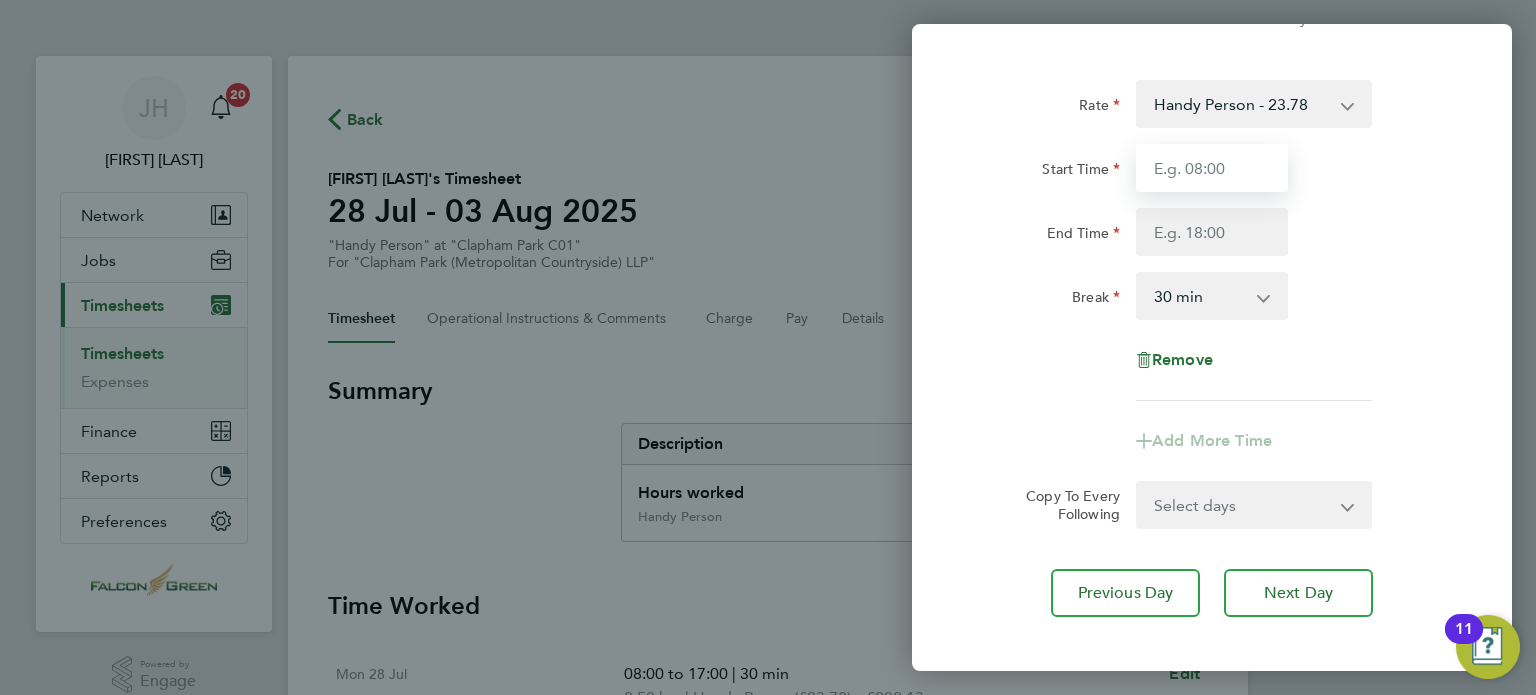 click on "Start Time" at bounding box center (1212, 168) 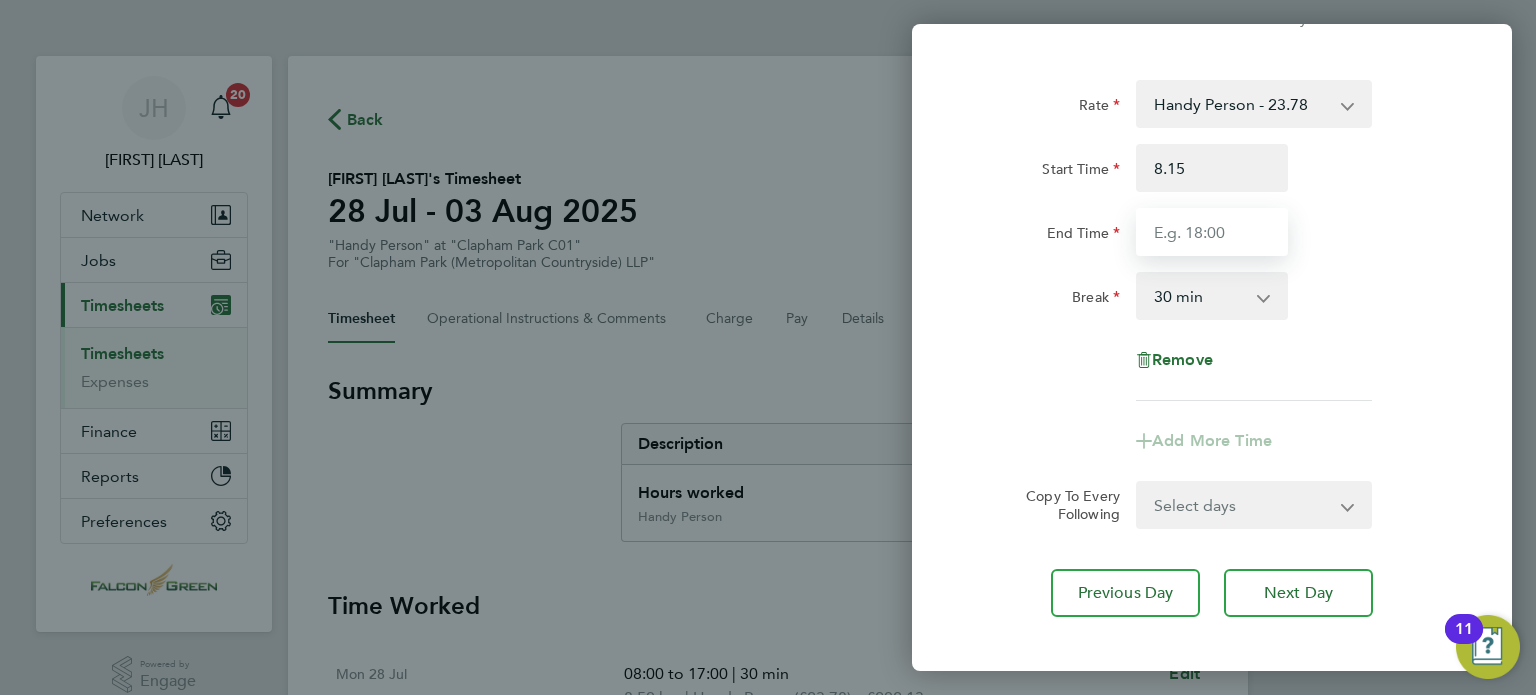 type on "08:15" 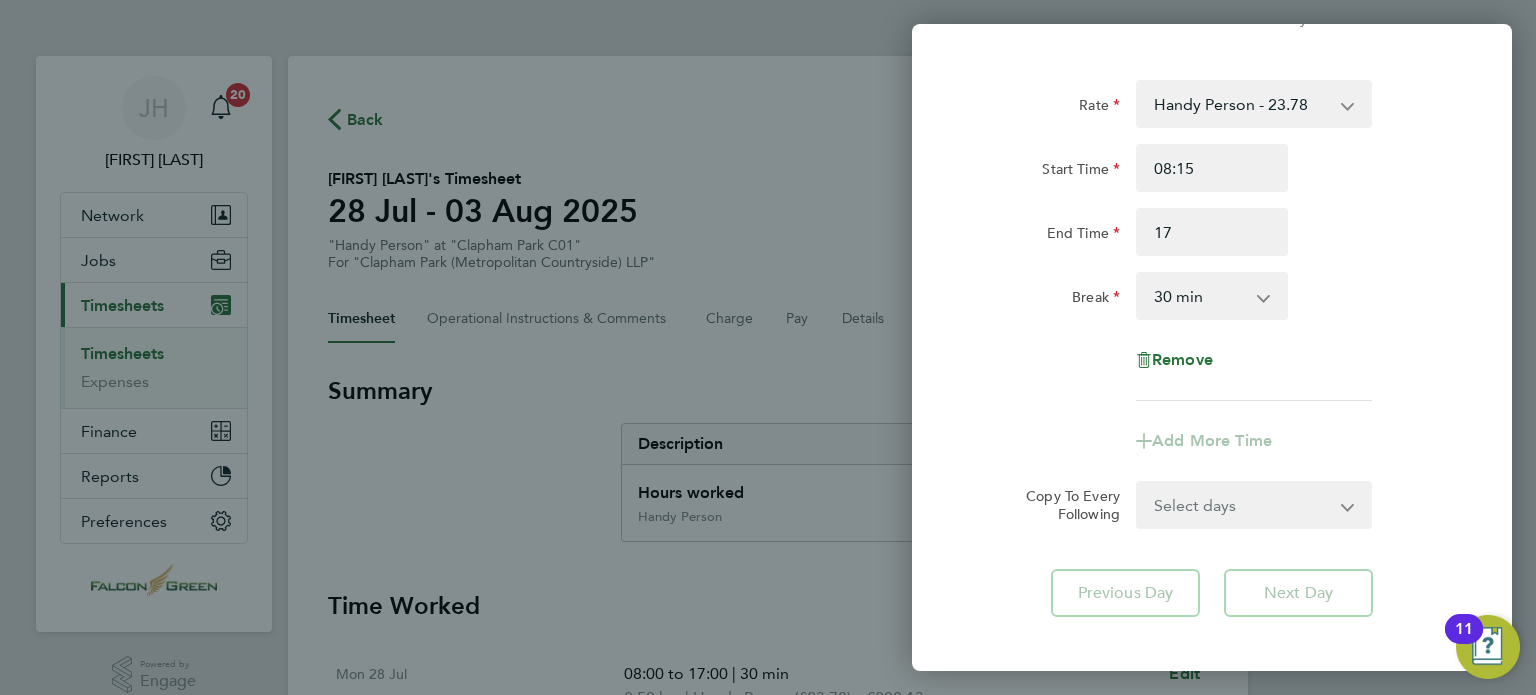 type on "17:00" 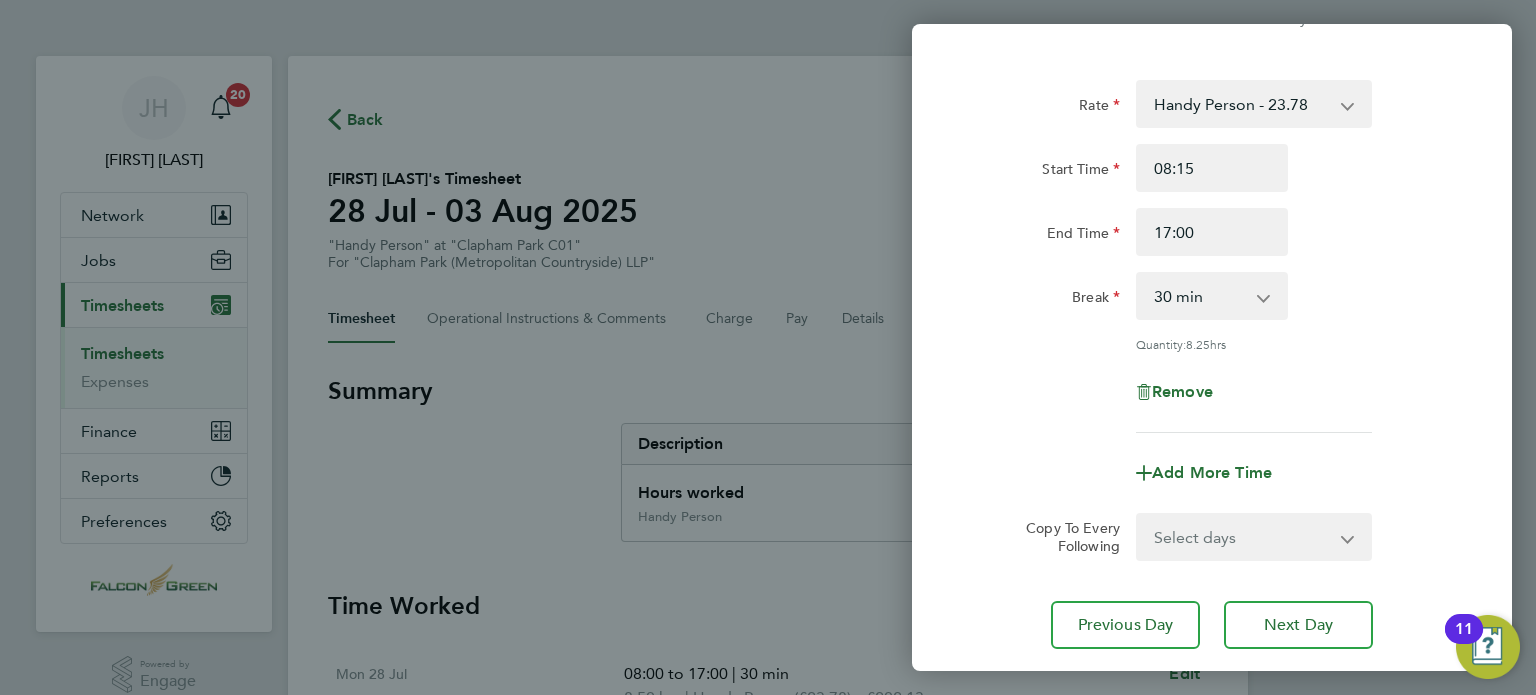 click on "Rate  Handy Person - 23.78
Start Time 08:15 End Time 17:00 Break  0 min   15 min   30 min   45 min   60 min   75 min   90 min
Quantity:  8.25  hrs
Remove" 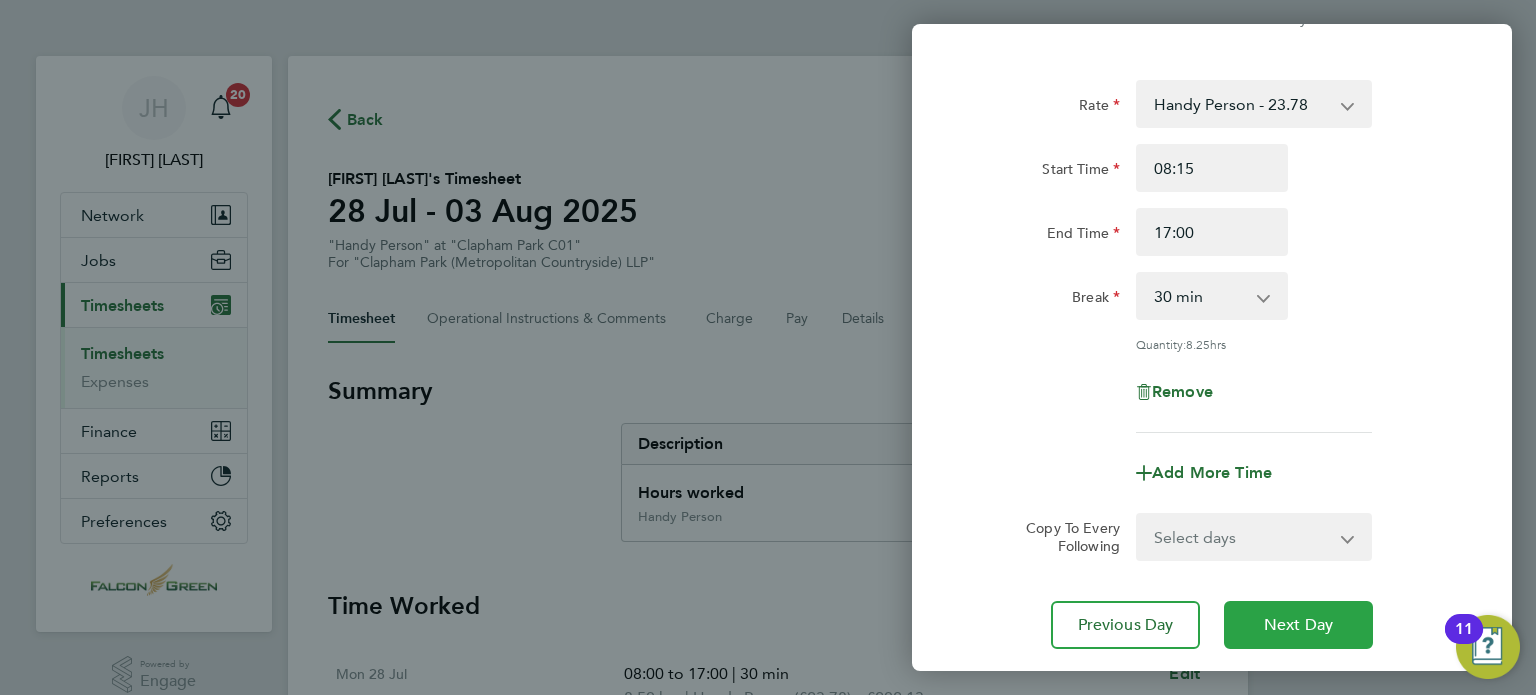 click on "Next Day" 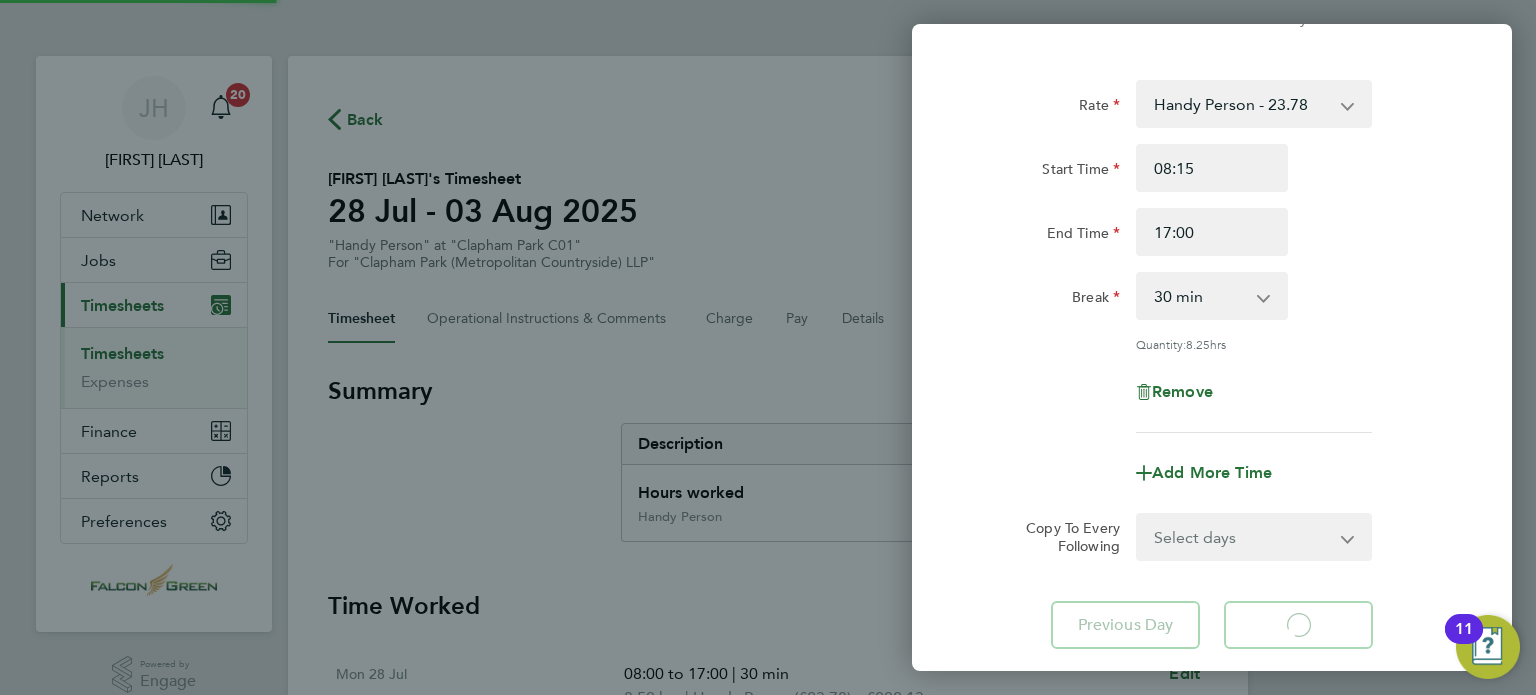 select on "30" 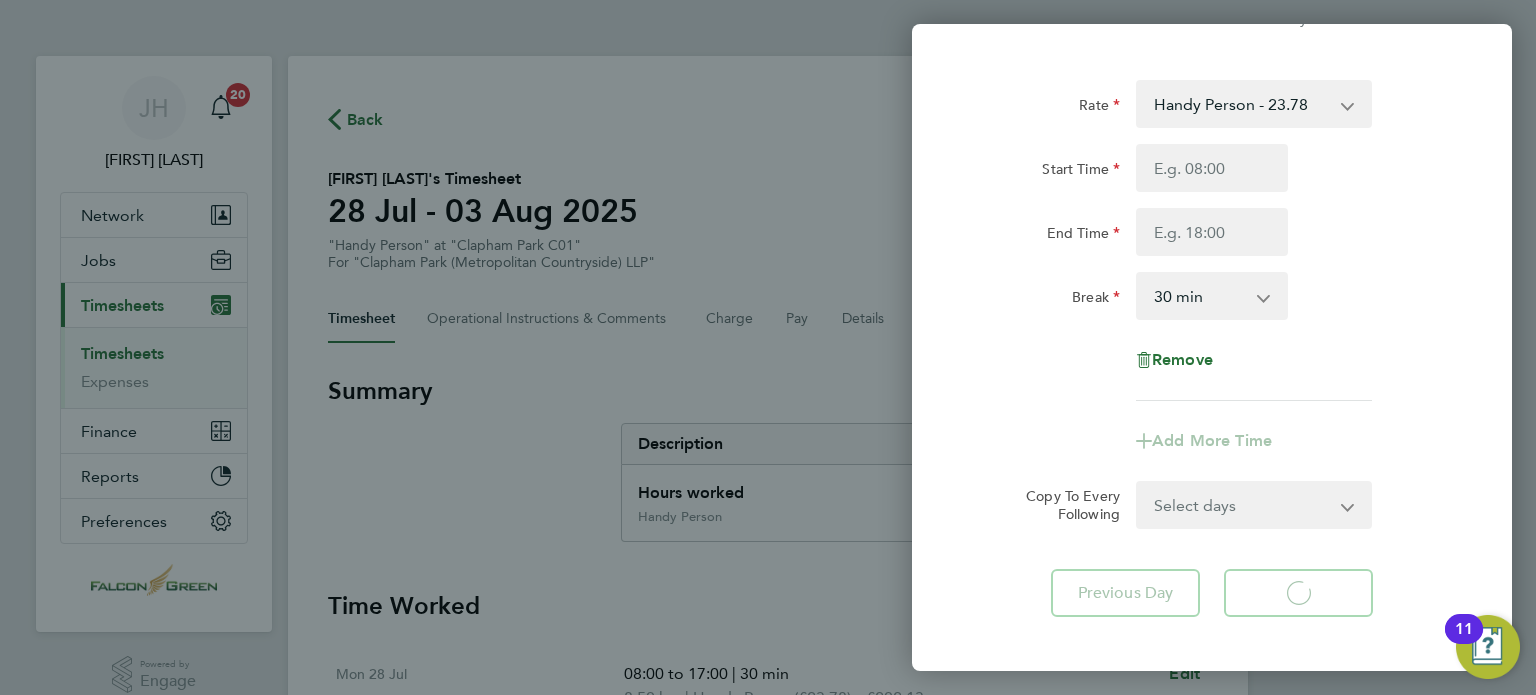 select on "30" 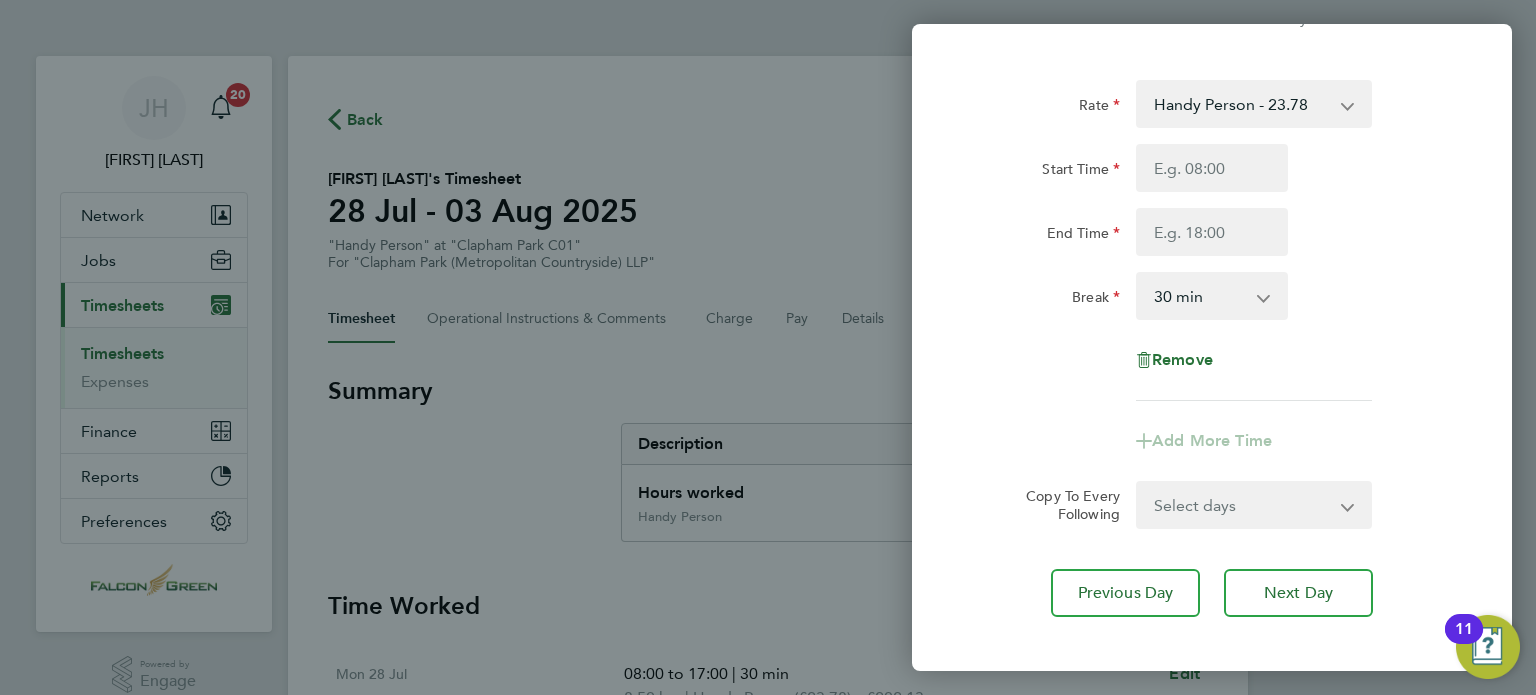 type 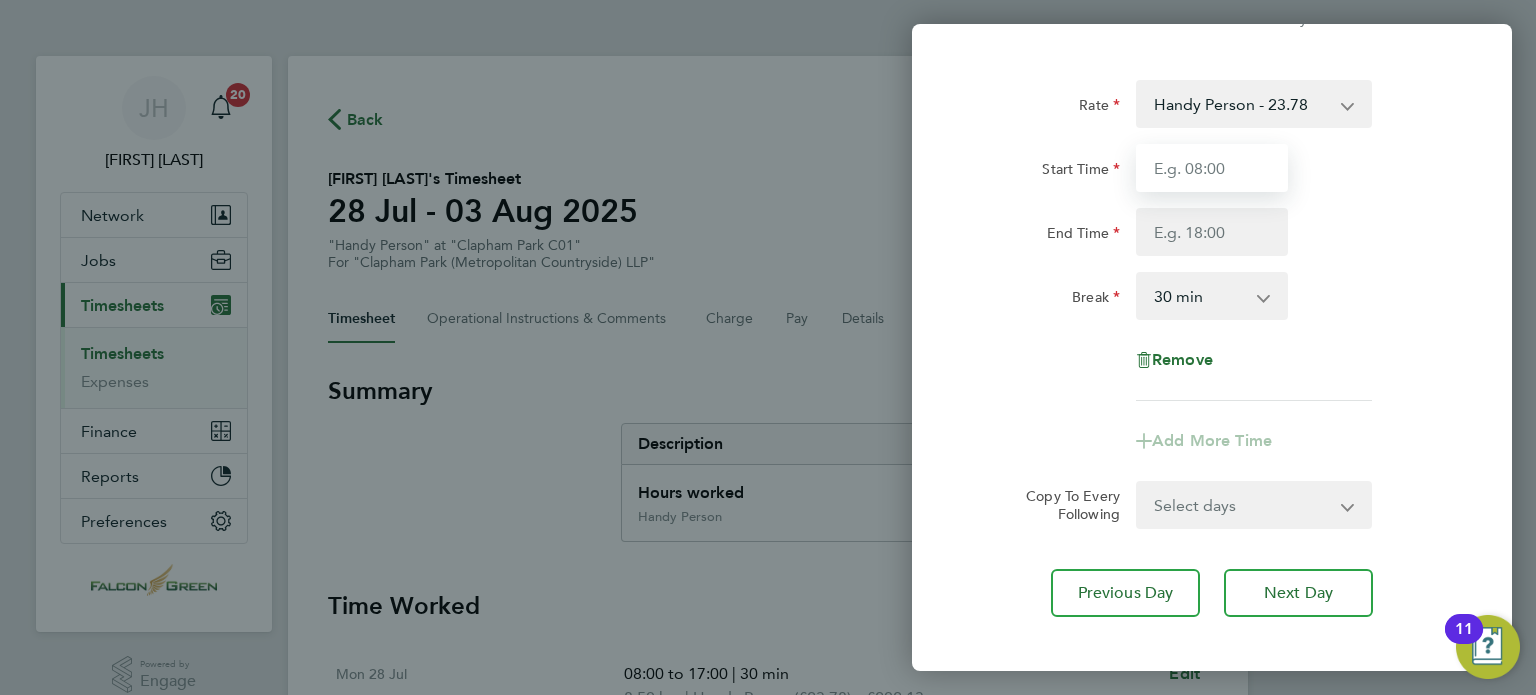 click on "Start Time" at bounding box center [1212, 168] 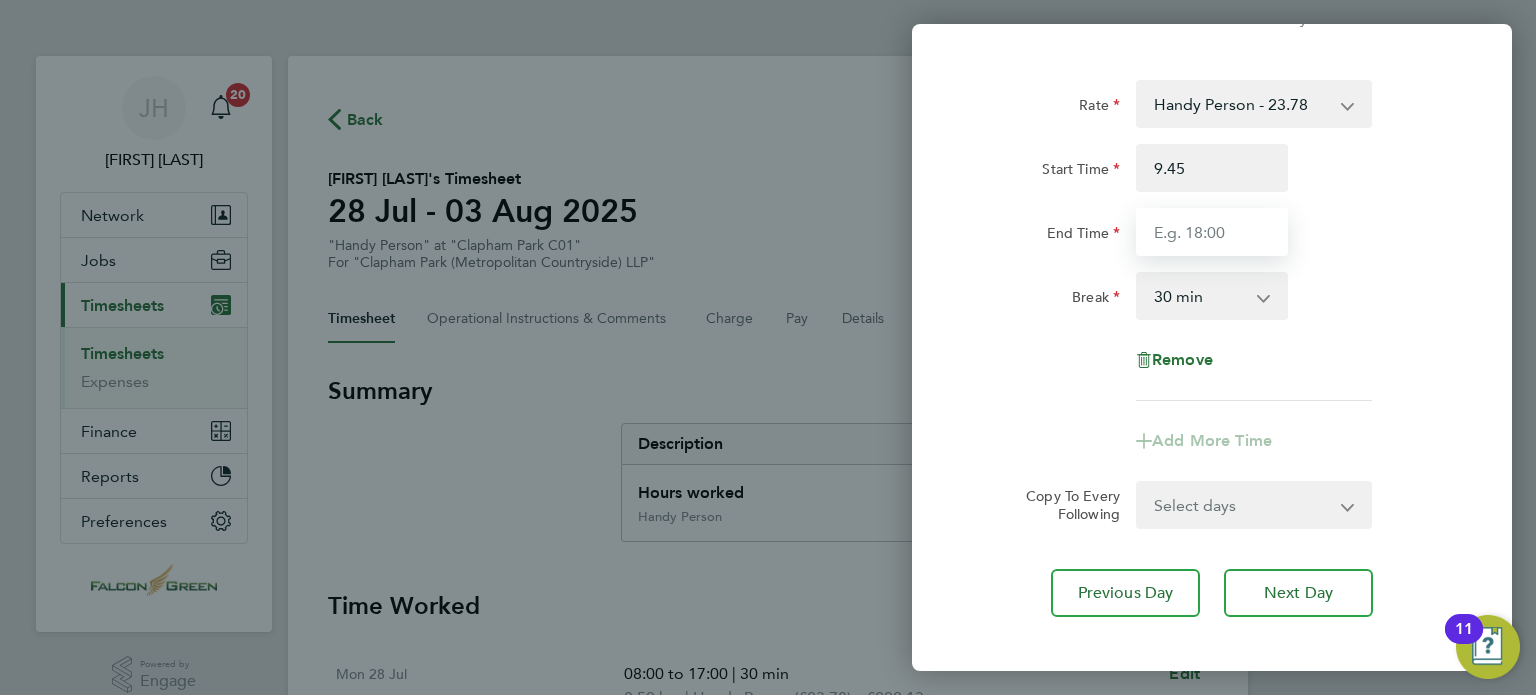 type on "09:45" 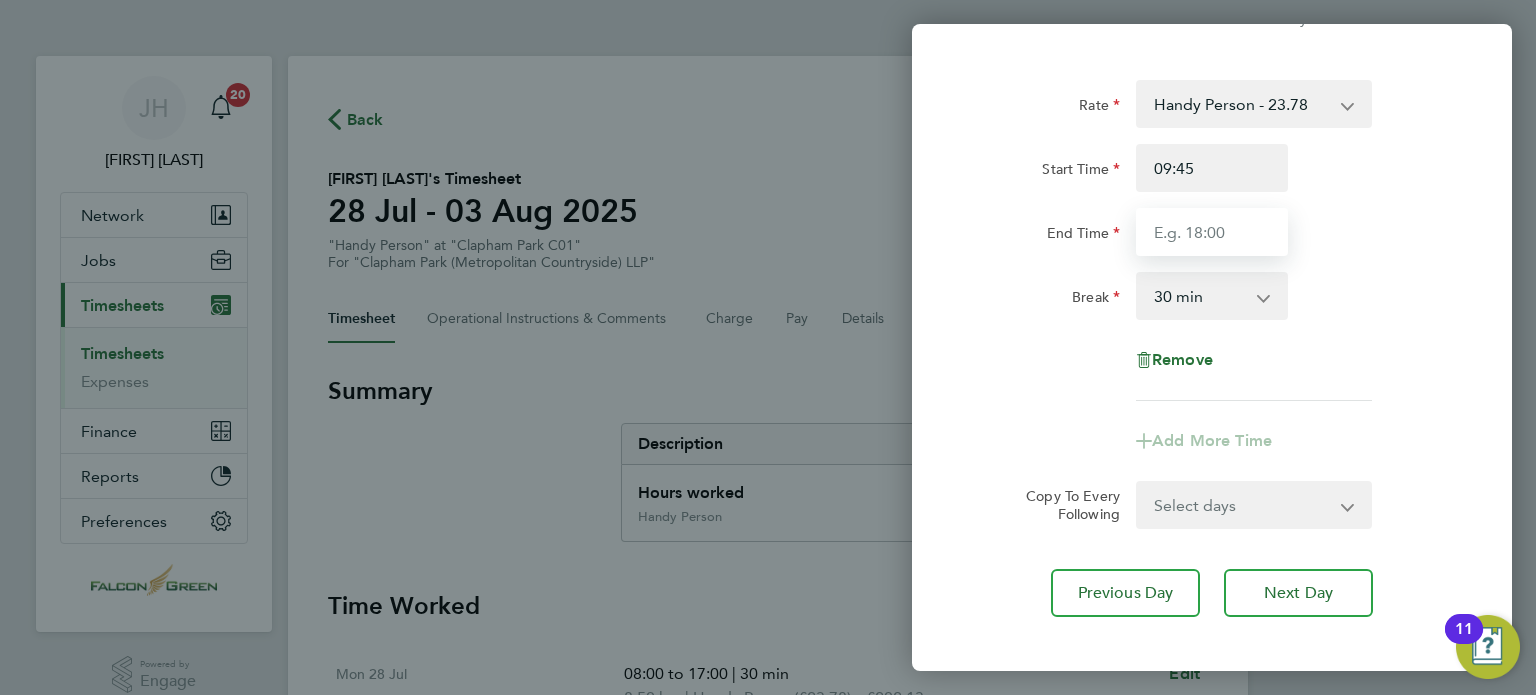 click on "End Time" at bounding box center (1212, 232) 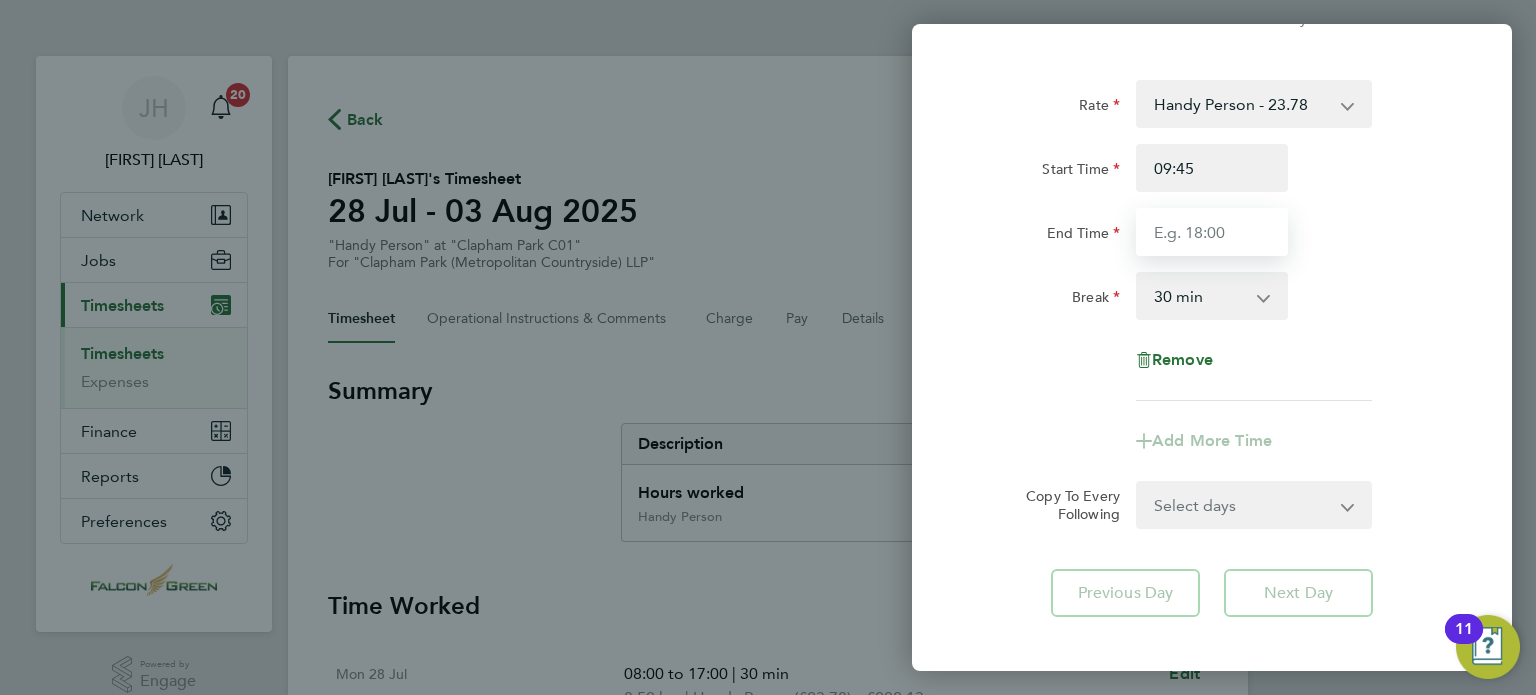 click on "End Time" at bounding box center (1212, 232) 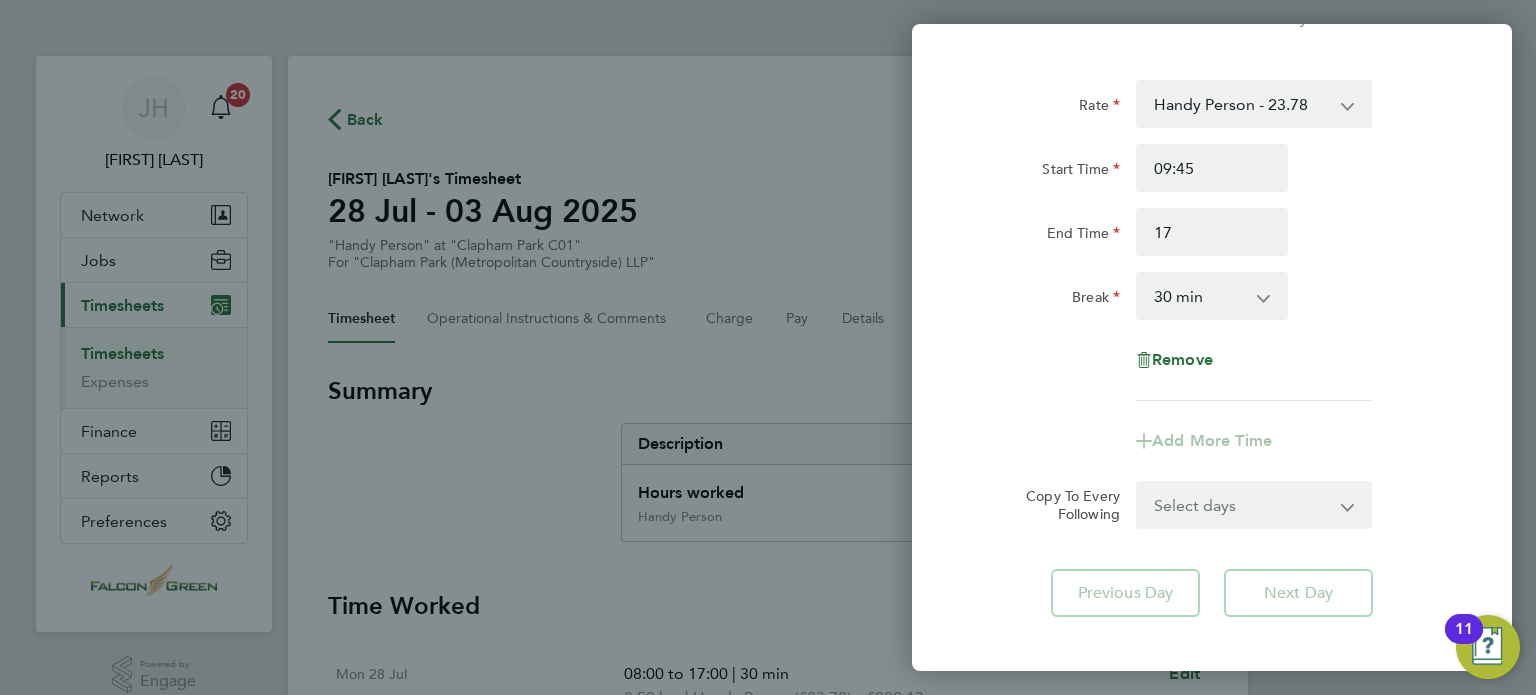 type on "17:00" 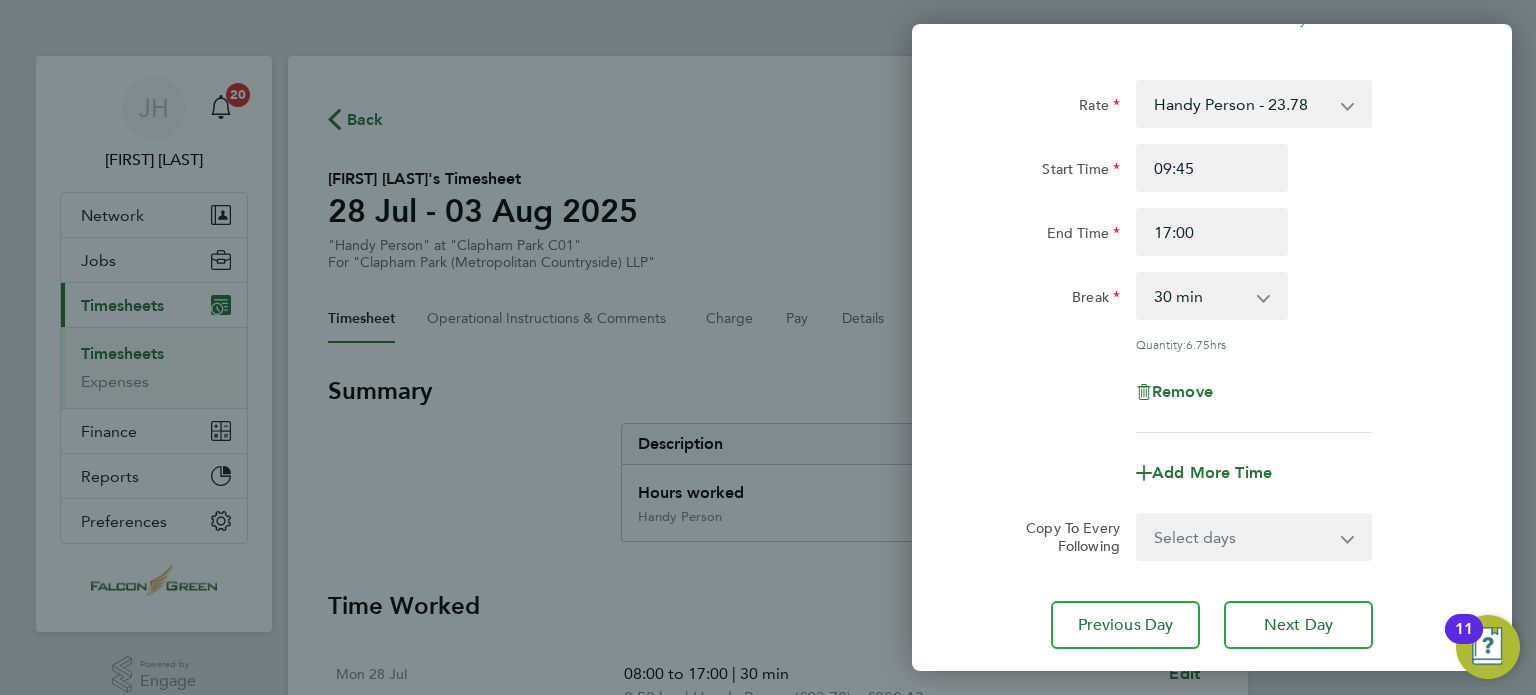 click on "Break" 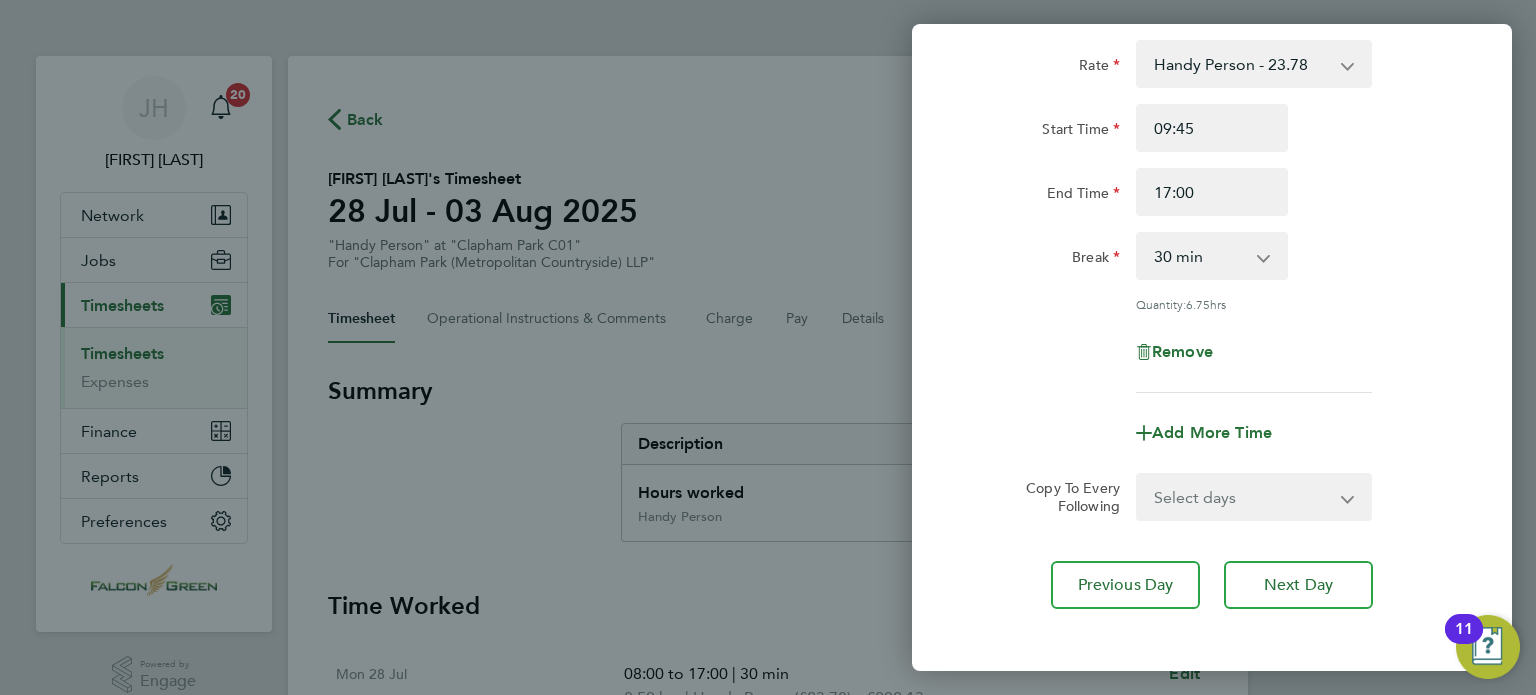scroll, scrollTop: 207, scrollLeft: 0, axis: vertical 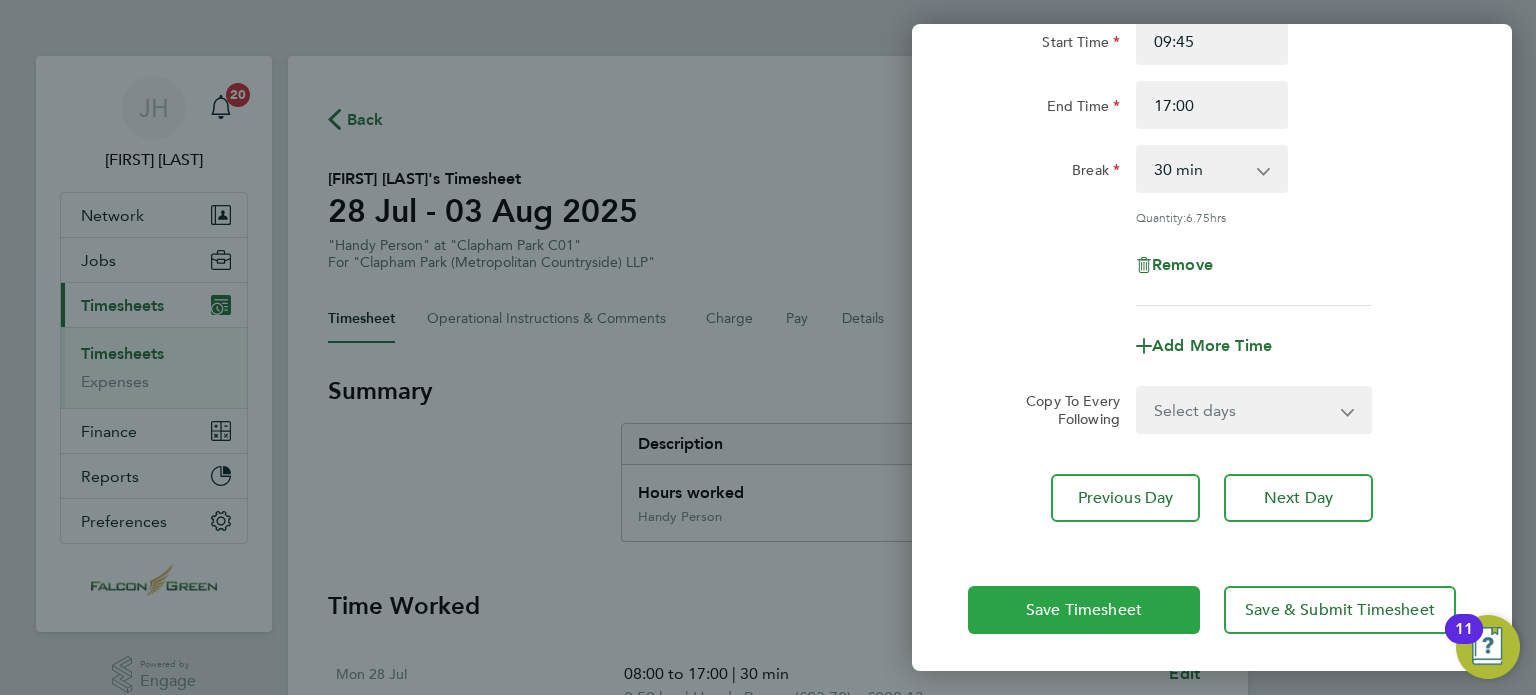 click on "Save Timesheet" 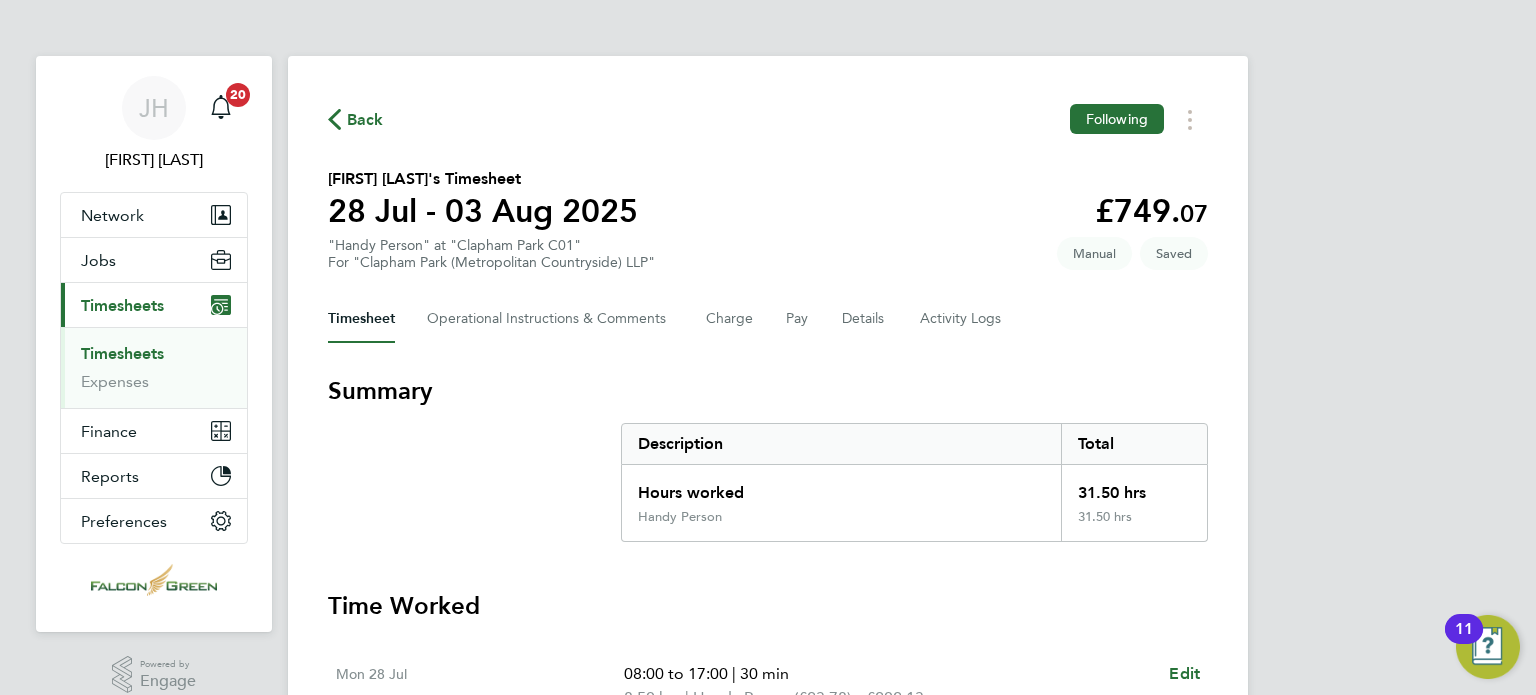 click on "Back  Following
Liviu Turcanu's Timesheet   28 Jul - 03 Aug 2025   £749. 07  "Handy Person" at "Clapham Park C01"  For "Clapham Park (Metropolitan Countryside) LLP"  Saved   Manual   Timesheet   Operational Instructions & Comments   Charge   Pay   Details   Activity Logs   Summary   Description   Total   Hours worked   31.50 hrs   Handy Person   31.50 hrs   Time Worked   Mon 28 Jul   08:00 to 17:00   |   30 min   8.50 hrs   |   Handy Person   (£23.78) =   £202.13   Edit   Tue 29 Jul   08:30 to 17:00   |   30 min   8.00 hrs   |   Handy Person   (£23.78) =   £190.24   Edit   Wed 30 Jul   Add time for Wed 30 Jul   Add time for Wed 30 Jul   Thu 31 Jul   08:15 to 17:00   |   30 min   8.25 hrs   |   Handy Person   (£23.78) =   £196.19   Edit   Fri 01 Aug   09:45 to 17:00   |   30 min   6.75 hrs   |   Handy Person   (£23.78) =   £160.51   Edit   Sat 02 Aug   Add time for Sat 02 Aug   Add time for Sat 02 Aug   Sun 03 Aug   Add time for Sun 03 Aug   Add time for Sun 03 Aug   Reject Timesheet" 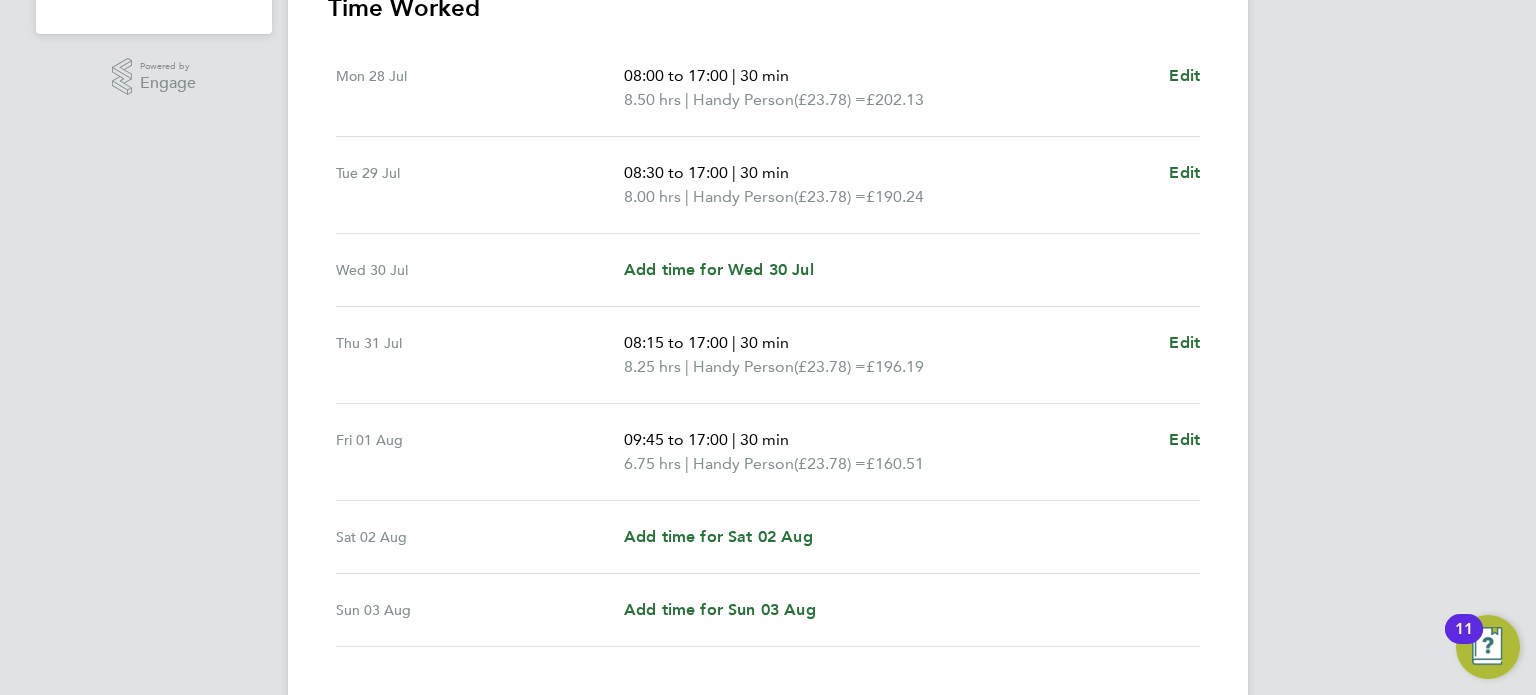 scroll, scrollTop: 600, scrollLeft: 0, axis: vertical 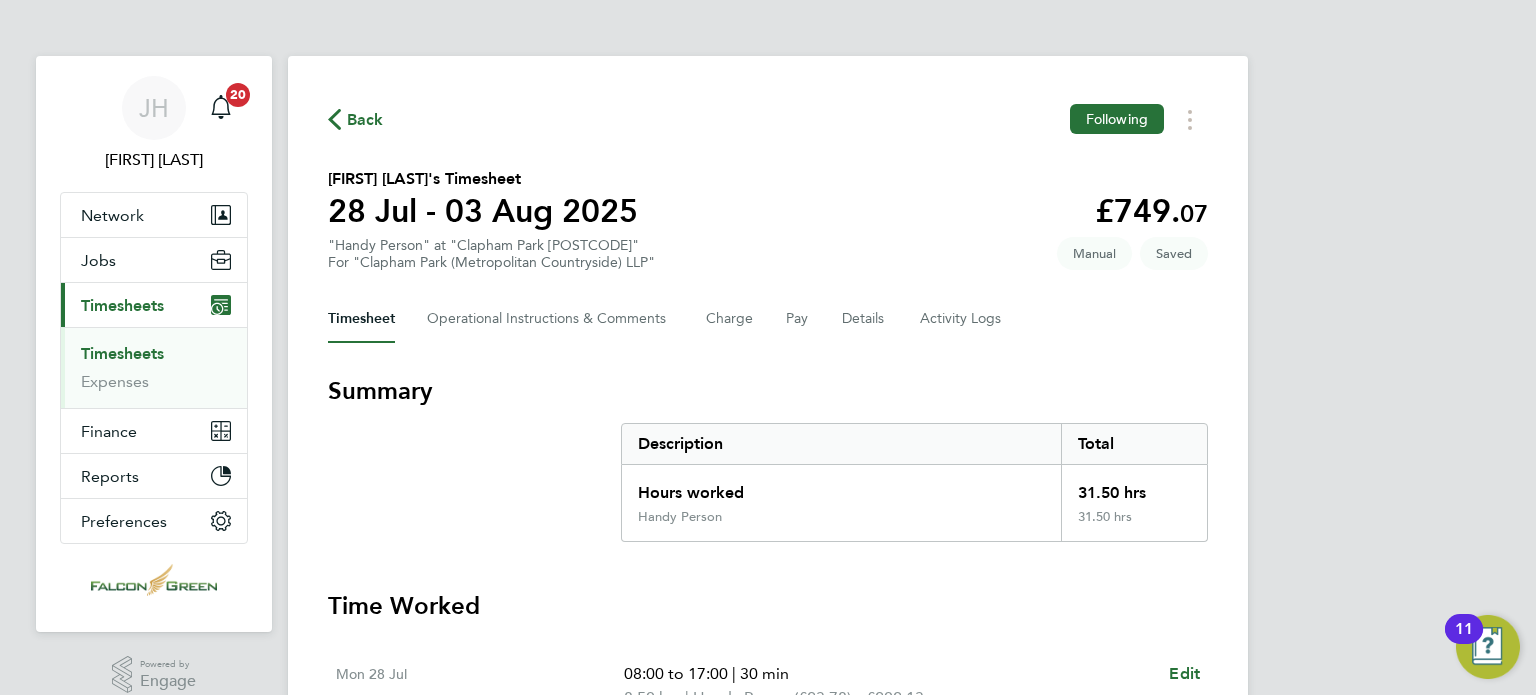 click on "[FIRST] [LAST]'s Timesheet   28 Jul - 03 Aug 2025   £749. 07  "Handy Person" at "Clapham Park [POSTCODE]"  For "Clapham Park ([METRO] Countryside) LLP"  Saved   Manual" 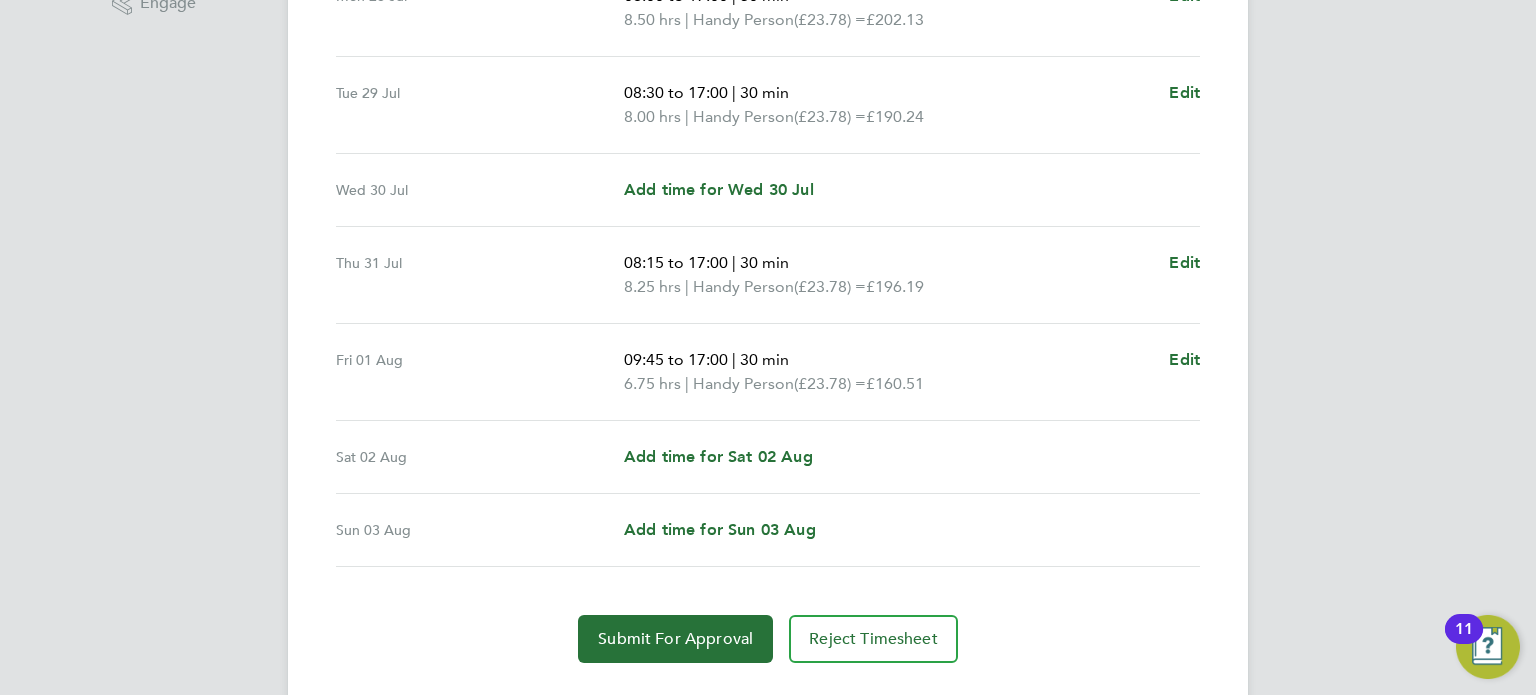 scroll, scrollTop: 680, scrollLeft: 0, axis: vertical 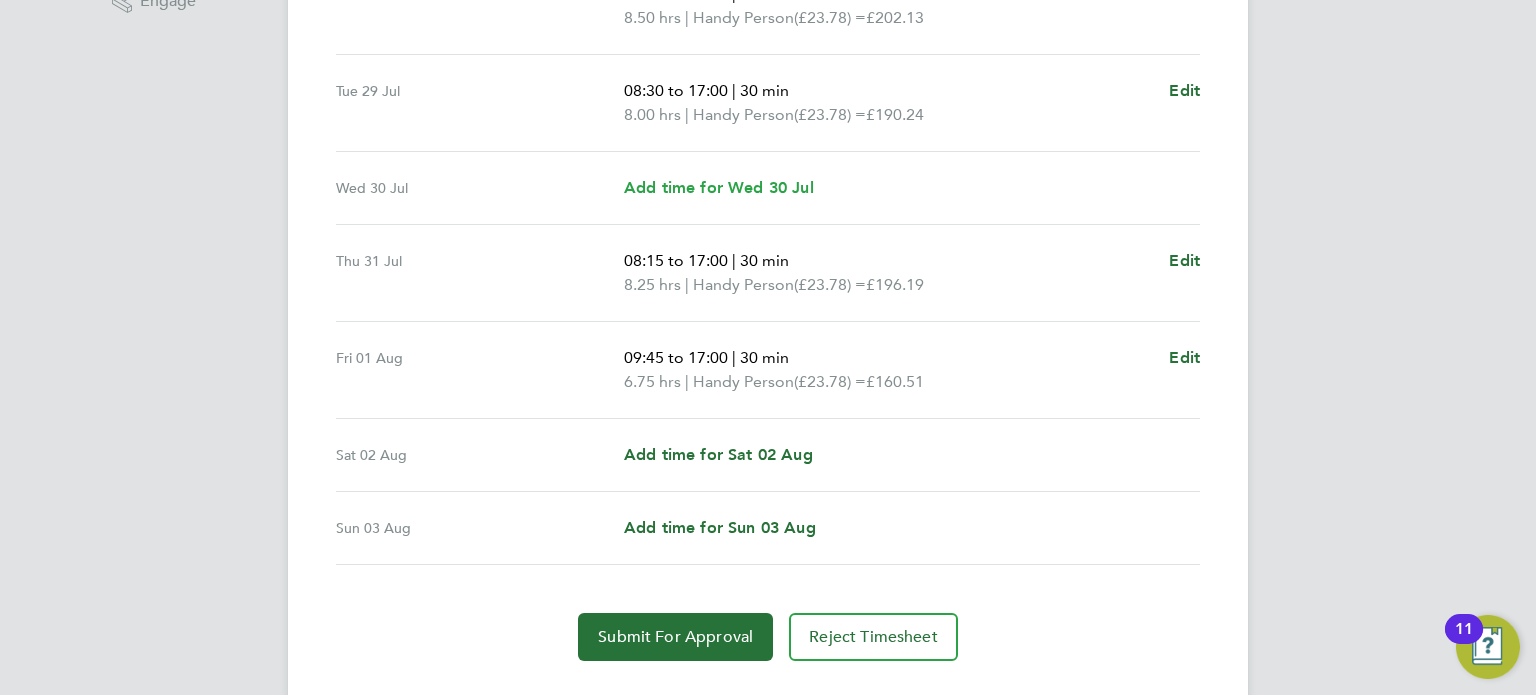 click on "Add time for Wed 30 Jul" at bounding box center [719, 187] 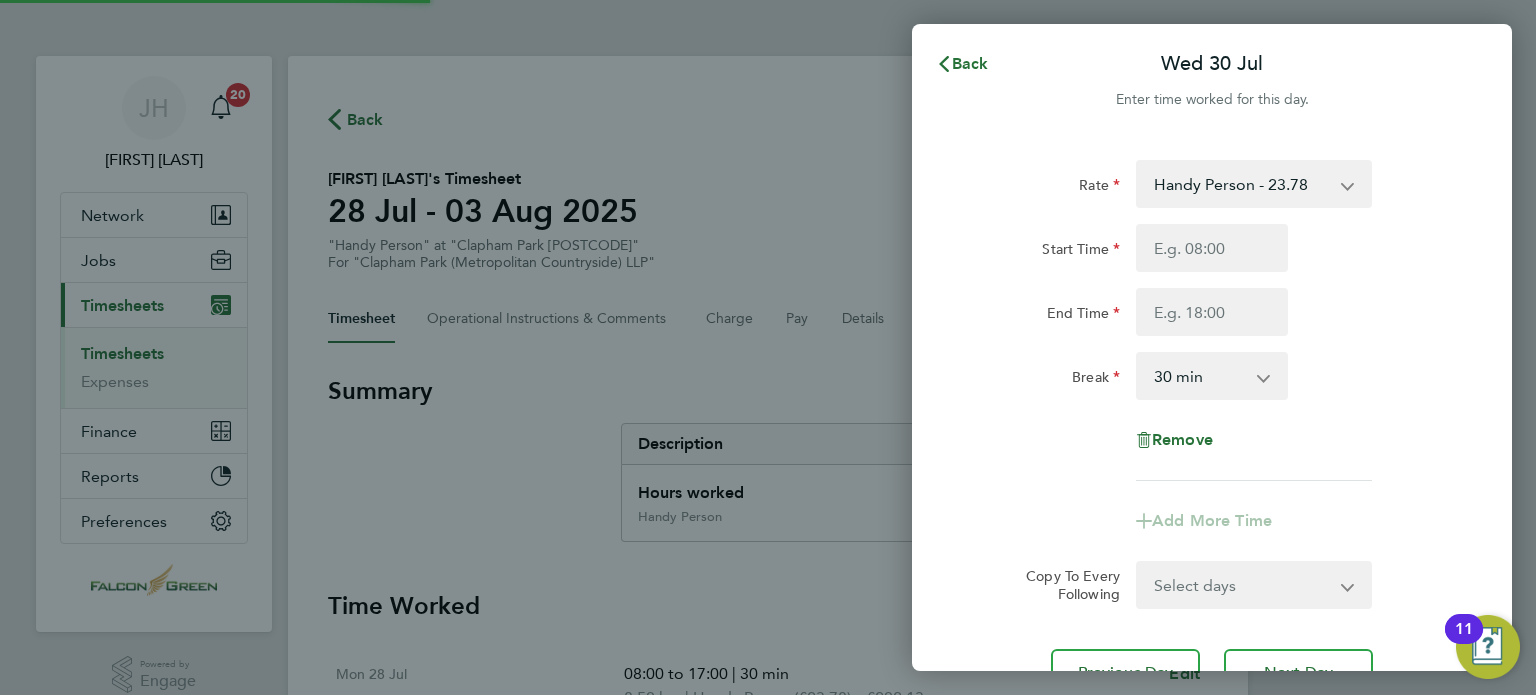 scroll, scrollTop: 0, scrollLeft: 0, axis: both 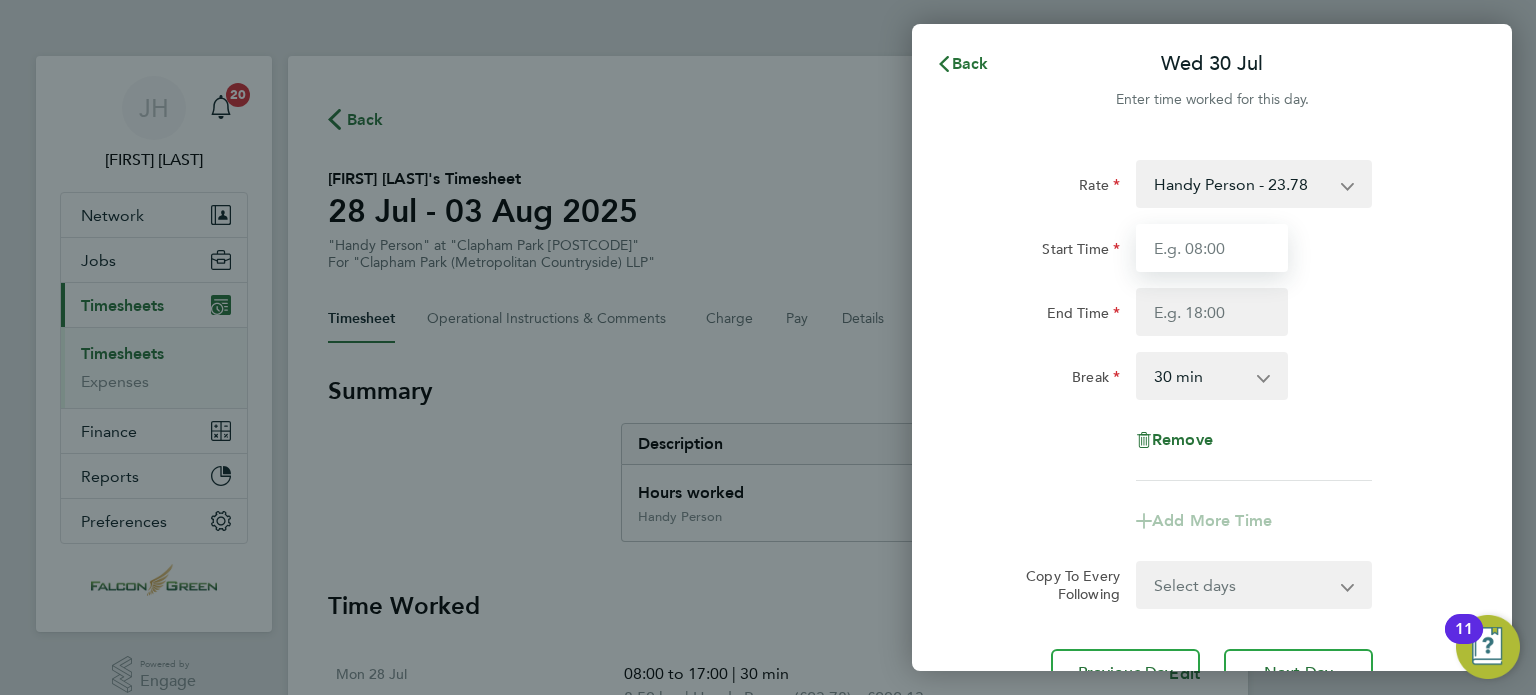 click on "Start Time" at bounding box center (1212, 248) 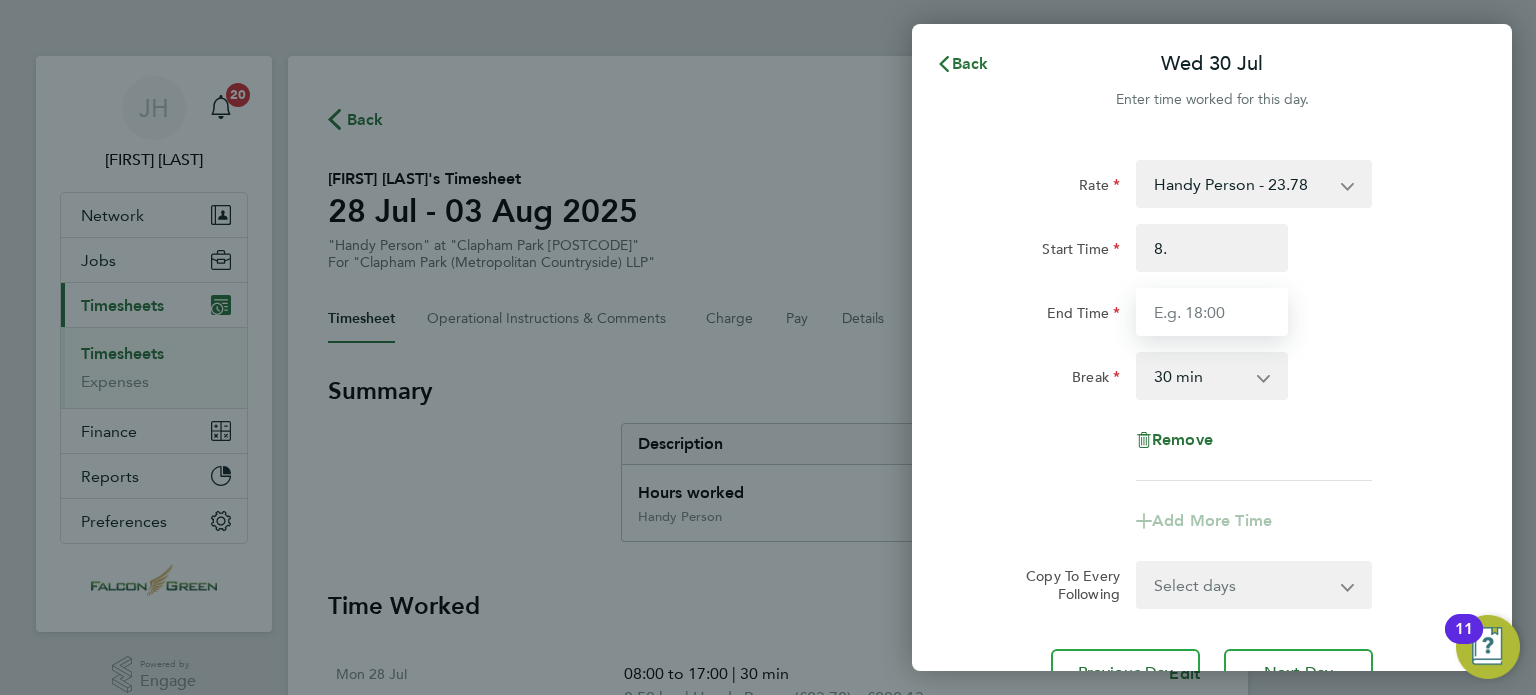 type on "08:00" 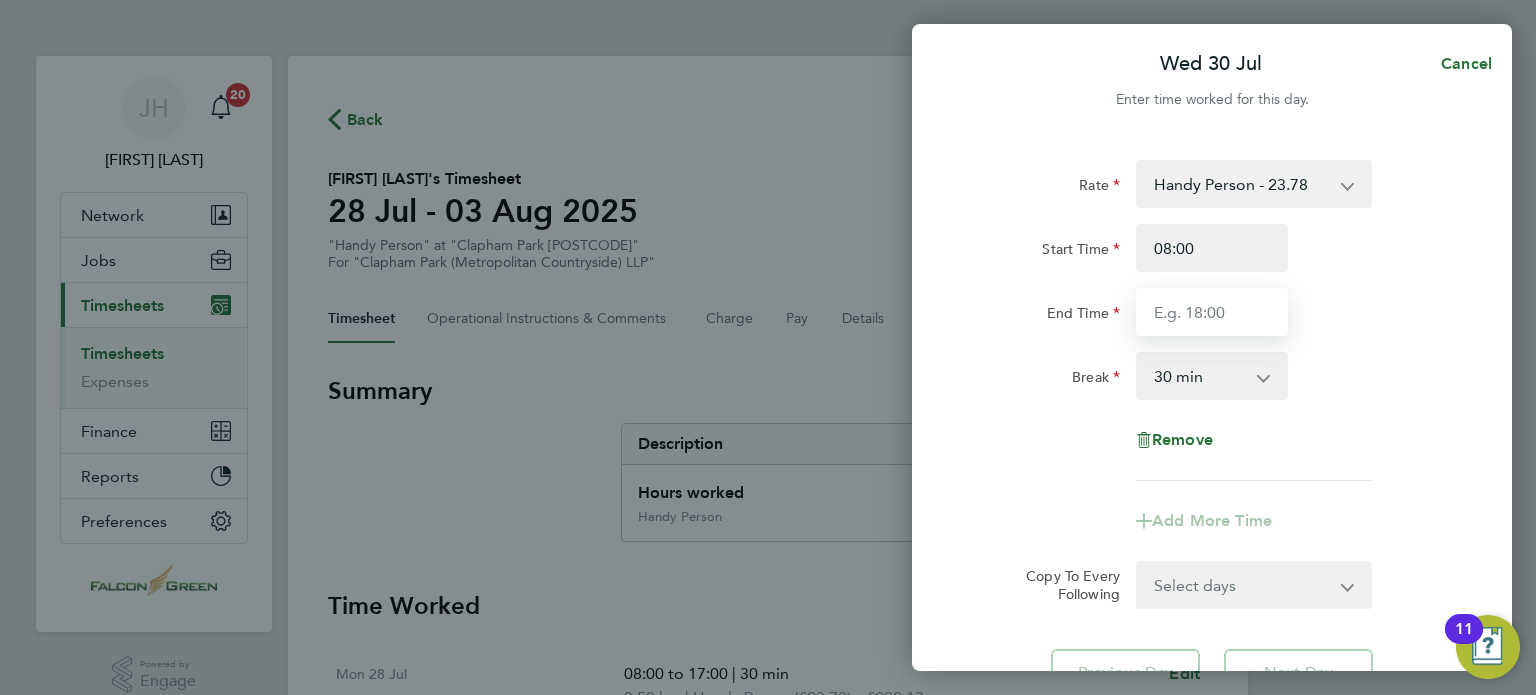 click on "End Time" at bounding box center [1212, 312] 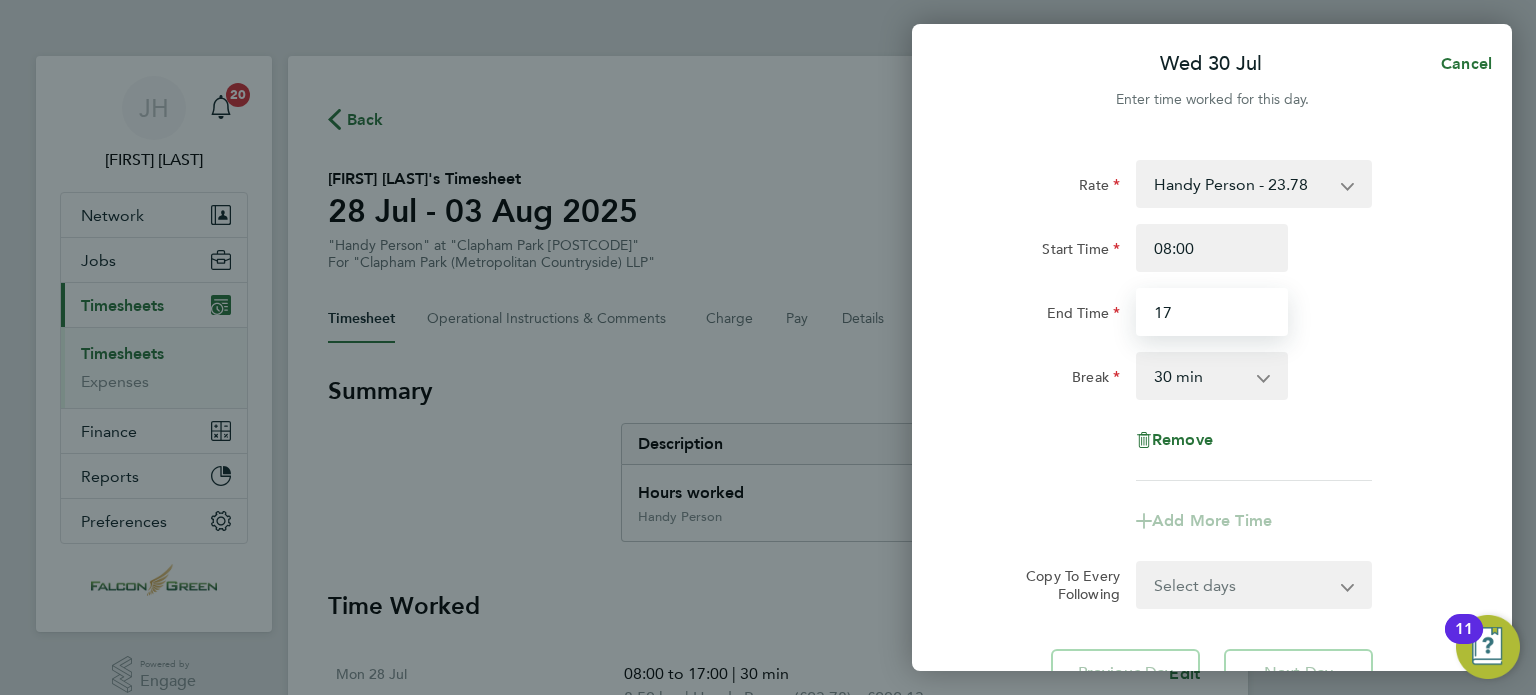 type on "17:00" 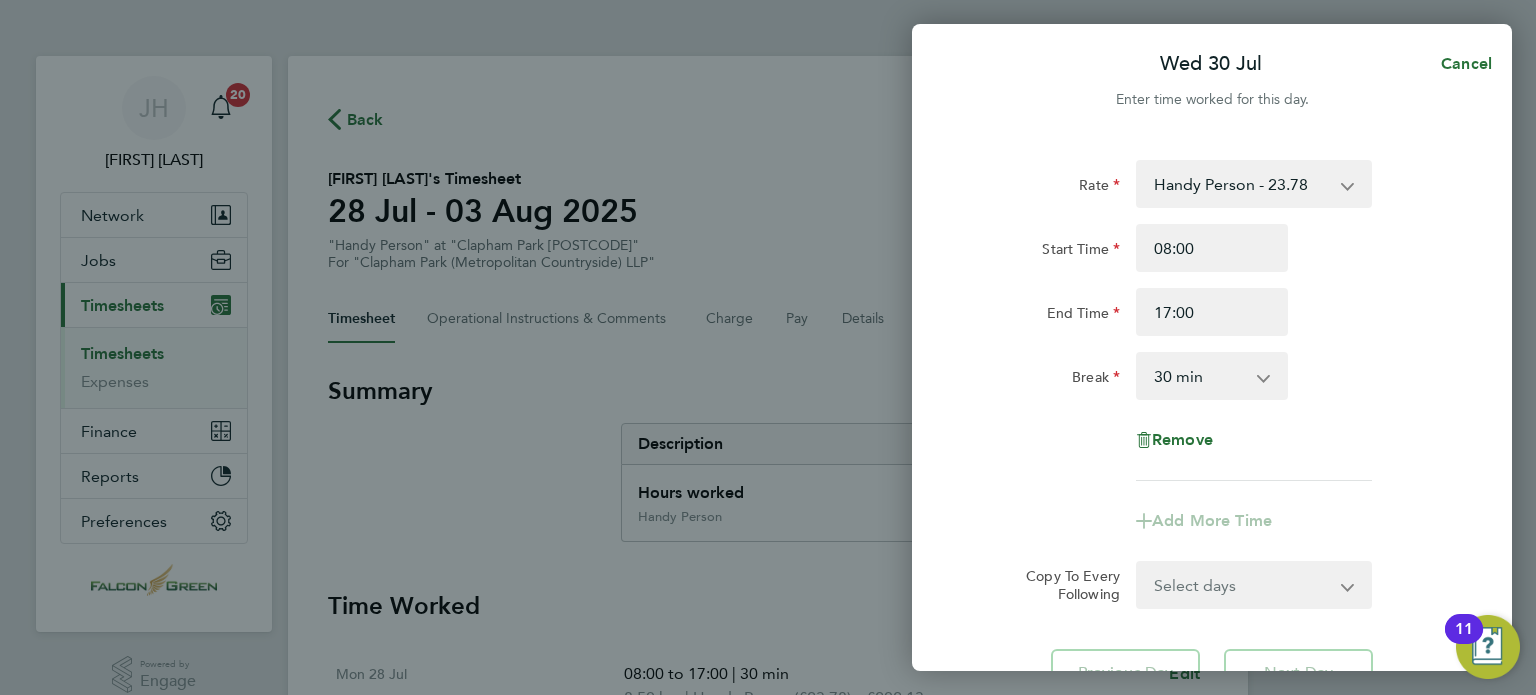 click on "Rate  Handy Person - 23.78
Start Time 08:00 End Time 17:00 Break  0 min   15 min   30 min   45 min   60 min   75 min   90 min
Remove" 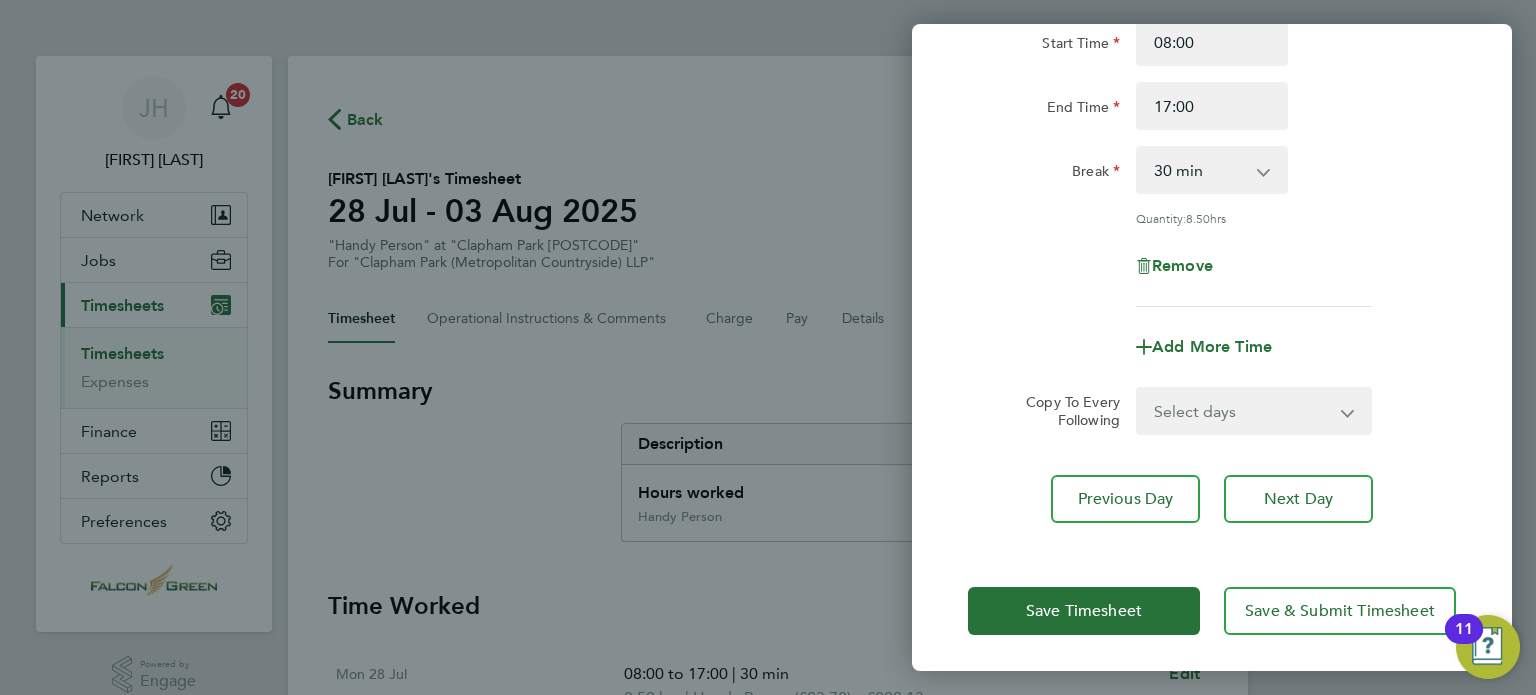 scroll, scrollTop: 207, scrollLeft: 0, axis: vertical 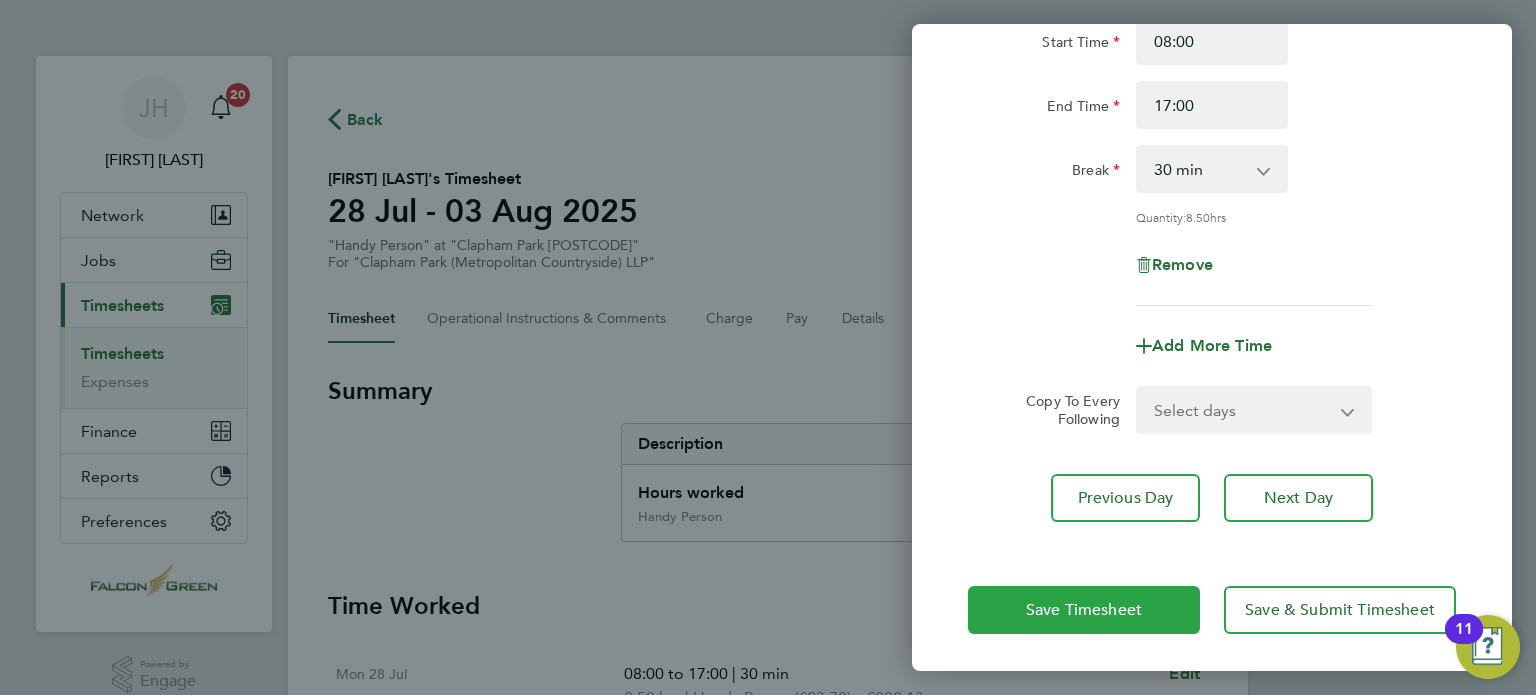 click on "Save Timesheet" 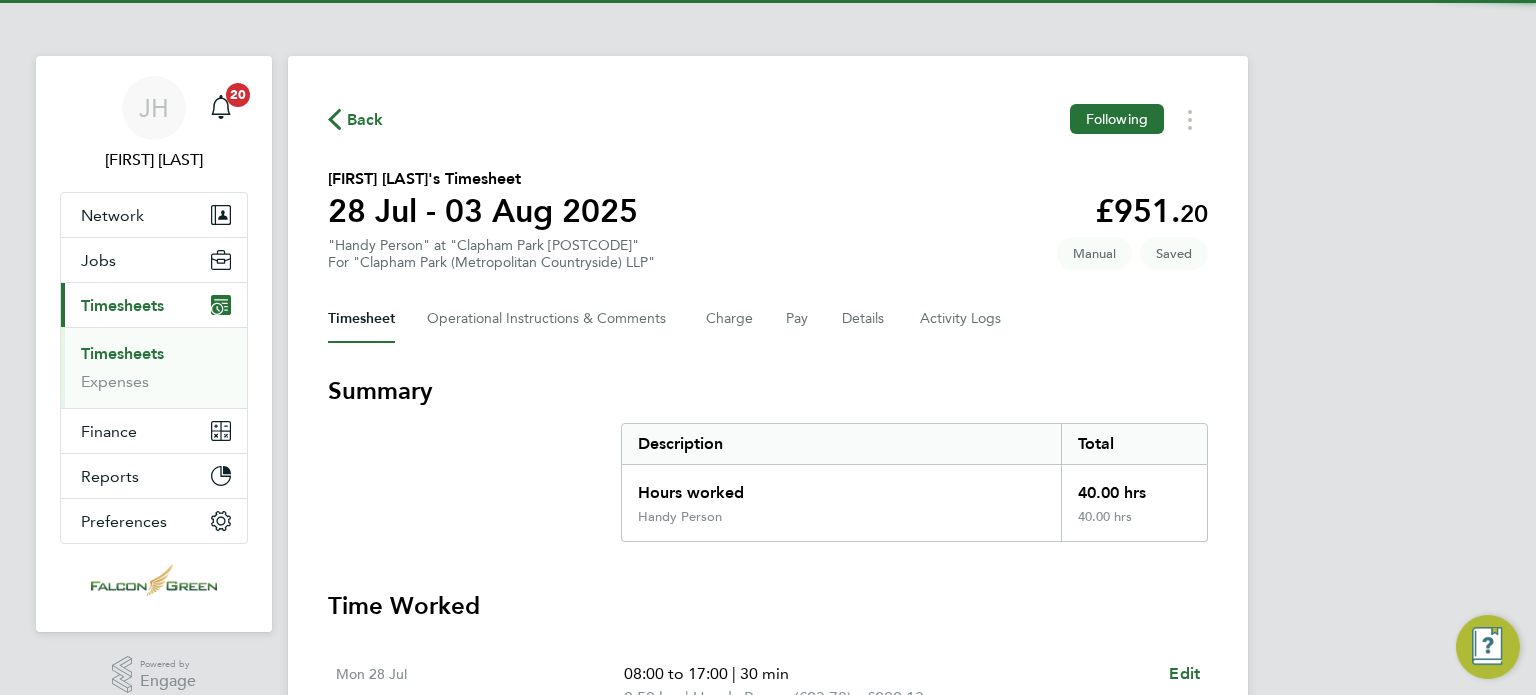 click on "Back  Following
[FIRST] [LAST]'s Timesheet   28 Jul - 03 Aug 2025   £951. 20  "Handy Person" at "Clapham Park [POSTCODE]"  For "Clapham Park ([METRO] Countryside) LLP"  Saved   Manual   Timesheet   Operational Instructions & Comments   Charge   Pay   Details   Activity Logs   Summary   Description   Total   Hours worked   40.00 hrs   Handy Person   40.00 hrs   Time Worked   Mon 28 Jul   08:00 to 17:00   |   30 min   8.50 hrs   |   Handy Person   (£23.78) =   £202.13   Edit   Tue 29 Jul   08:30 to 17:00   |   30 min   8.00 hrs   |   Handy Person   (£23.78) =   £190.24   Edit   Wed 30 Jul   08:00 to 17:00   |   30 min   8.50 hrs   |   Handy Person   (£23.78) =   £202.13   Edit   Thu 31 Jul   08:15 to 17:00   |   30 min   8.25 hrs   |   Handy Person   (£23.78) =   £196.19   Edit   Fri 01 Aug   09:45 to 17:00   |   30 min   6.75 hrs   |   Handy Person   (£23.78) =   £160.51   Edit   Sat 02 Aug   Add time for Sat 02 Aug   Add time for Sat 02 Aug   Sun 03 Aug   Add time for Sun 03 Aug" 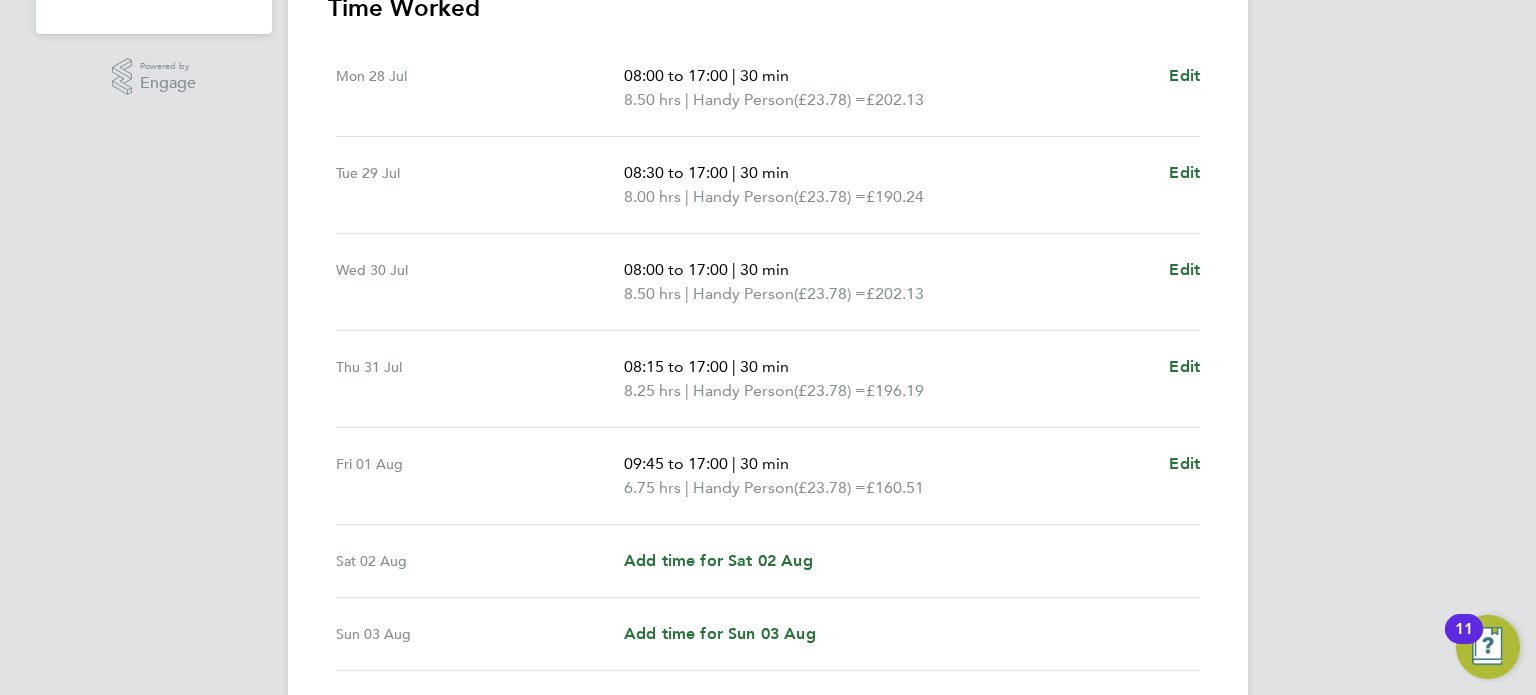 scroll, scrollTop: 600, scrollLeft: 0, axis: vertical 